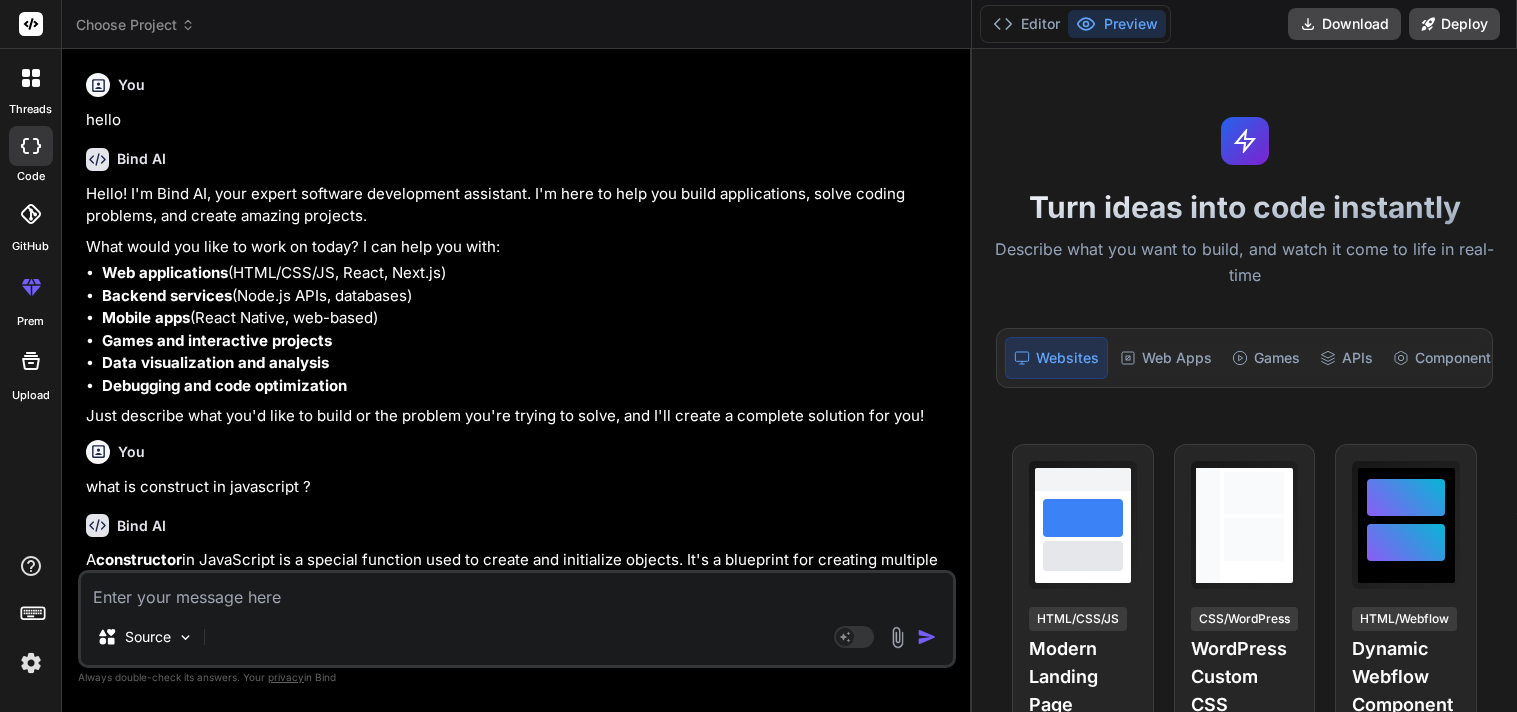 scroll, scrollTop: 0, scrollLeft: 0, axis: both 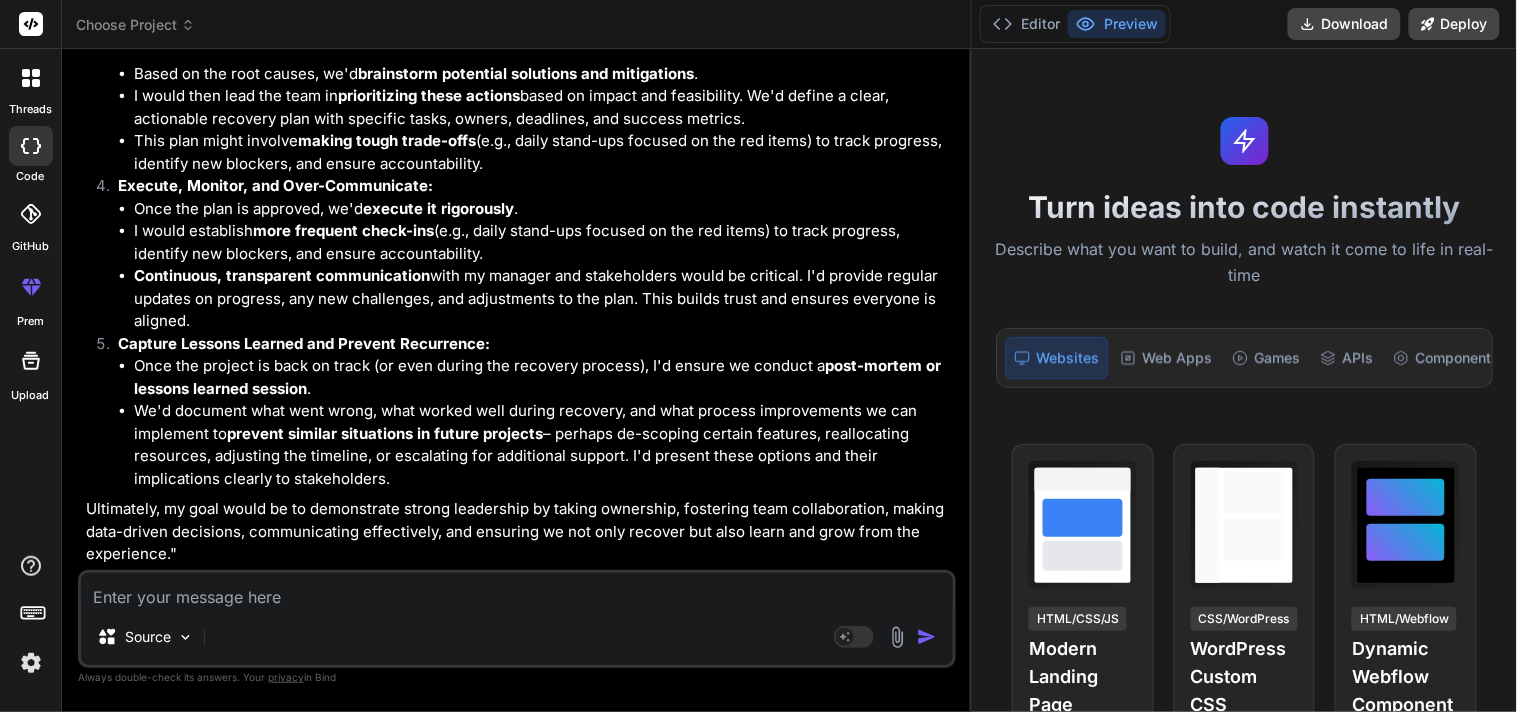 type on "class C1 {
// All code here is evaluated in strict mode
test() {
delete Object.prototype;
}
}
new C1().test(); // TypeError, because test() is in strict mode" 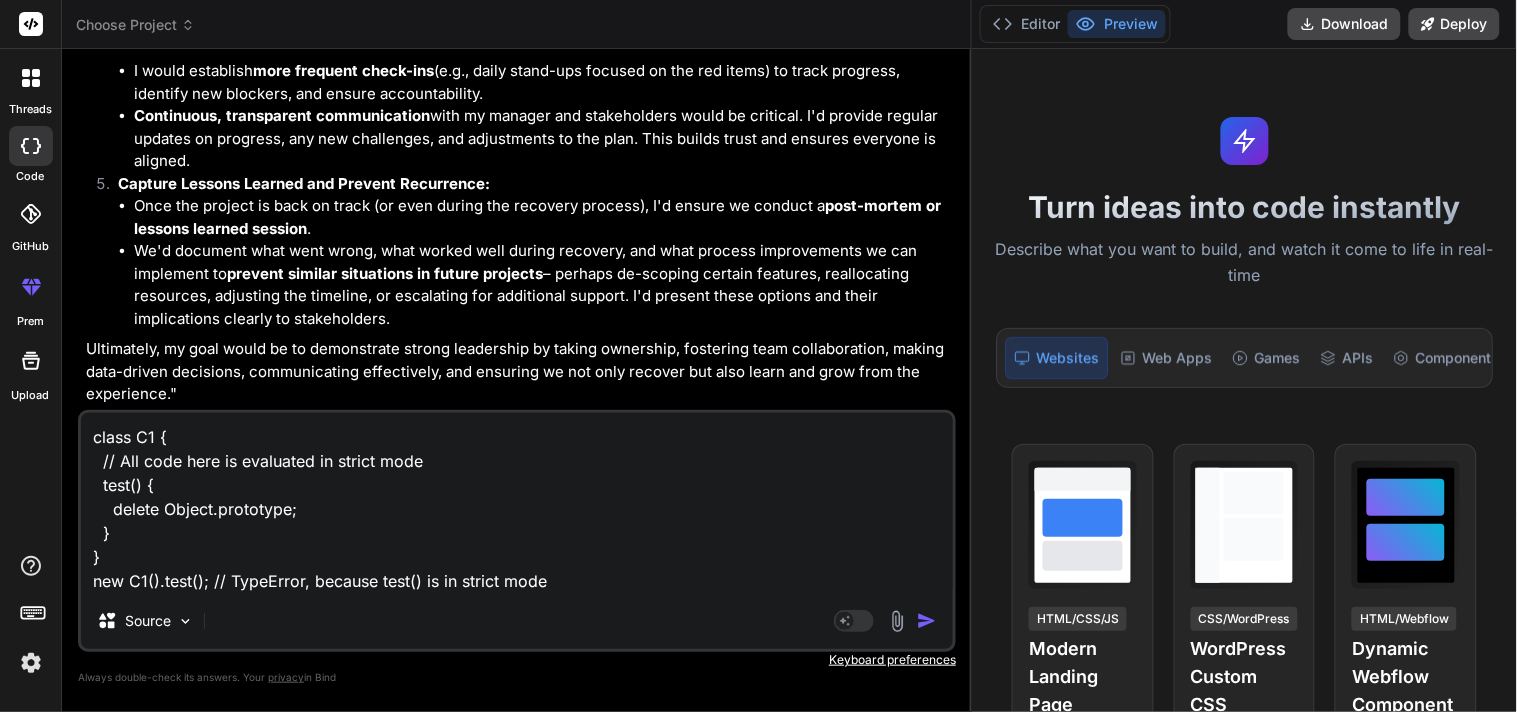 type on "x" 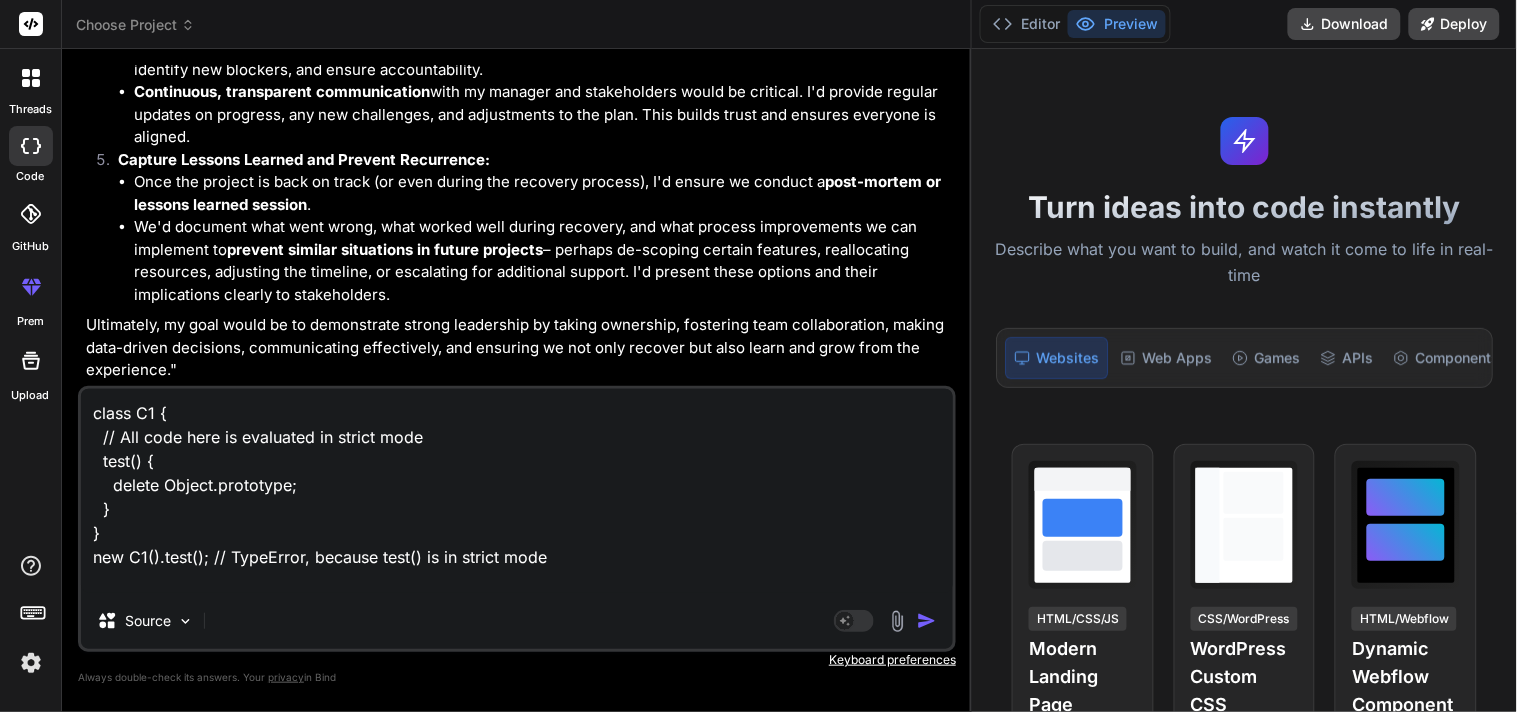 type on "class C1 {
// All code here is evaluated in strict mode
test() {
delete Object.prototype;
}
}
new C1().test(); // TypeError, because test() is in strict mode
w" 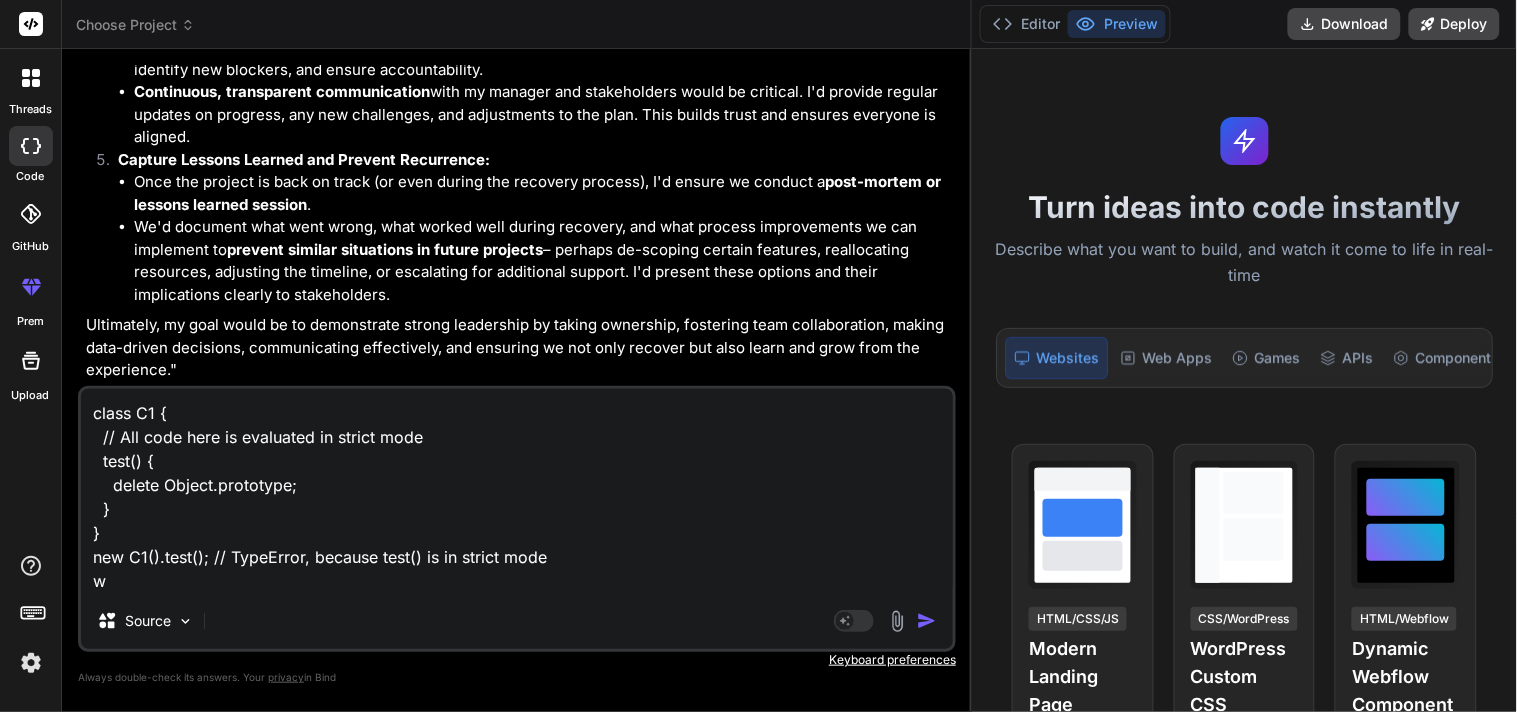 type on "class C1 {
// All code here is evaluated in strict mode
test() {
delete Object.prototype;
}
}
new C1().test(); // TypeError, because test() is in strict mode
wh" 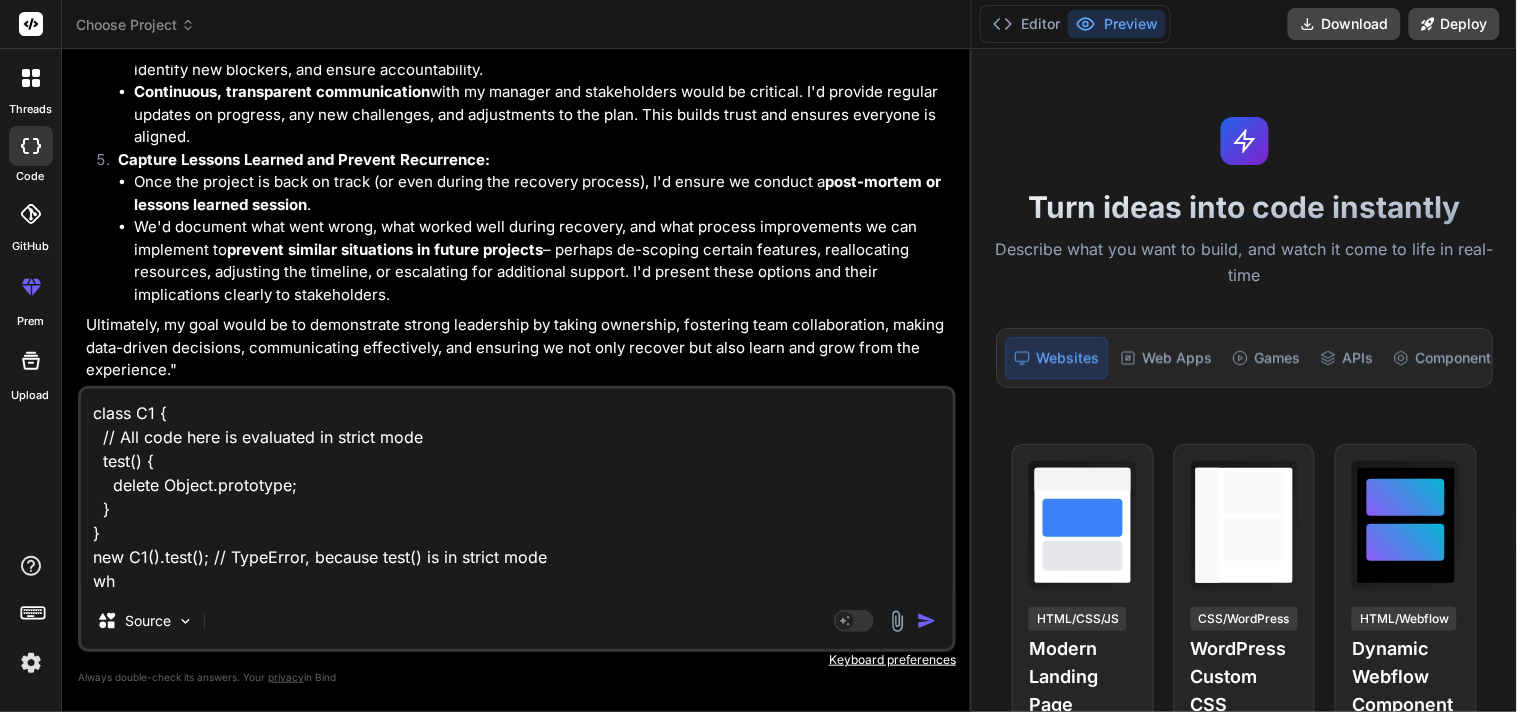 type on "class C1 {
// All code here is evaluated in strict mode
test() {
delete Object.prototype;
}
}
new C1().test(); // TypeError, because test() is in strict mode
why" 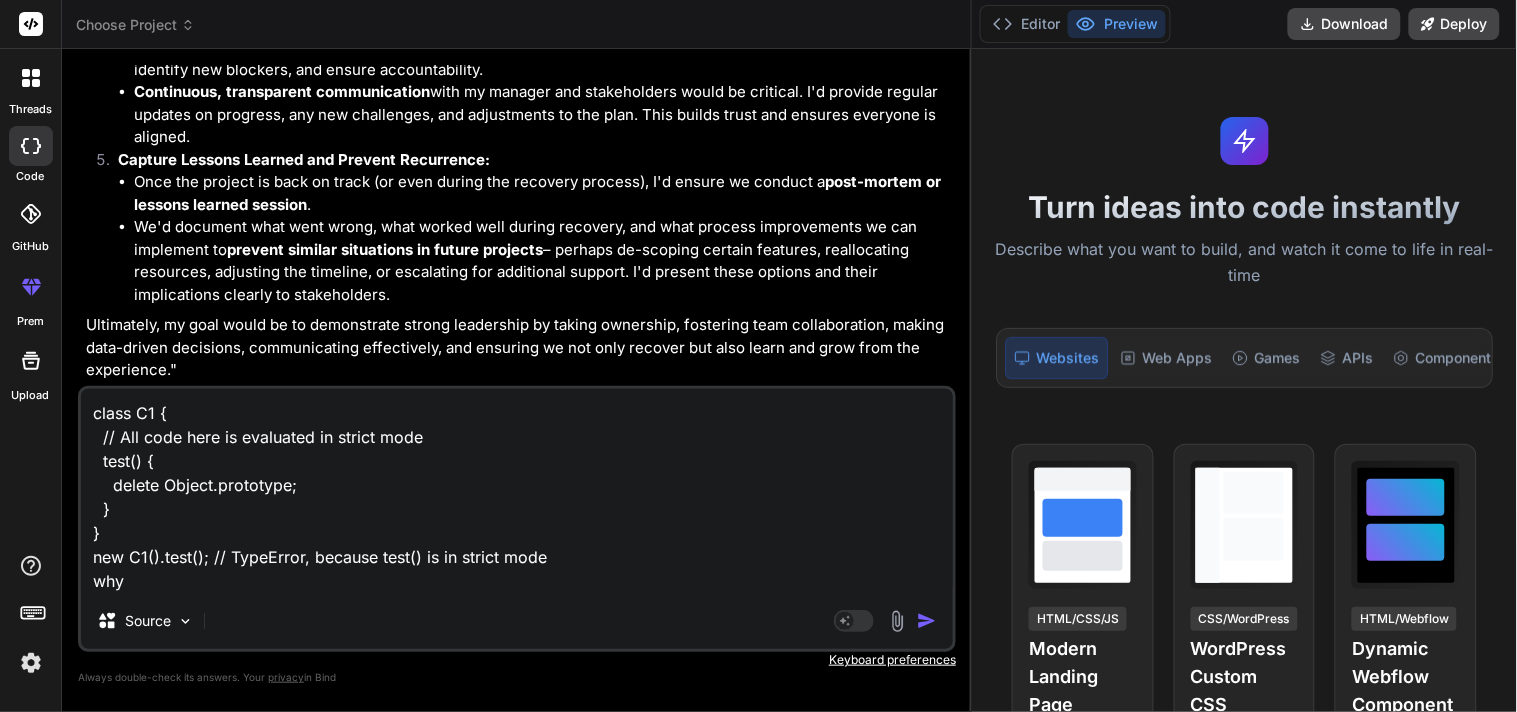 type on "class C1 {
// All code here is evaluated in strict mode
test() {
delete Object.prototype;
}
}
new C1().test(); // TypeError, because test() is in strict mode
why" 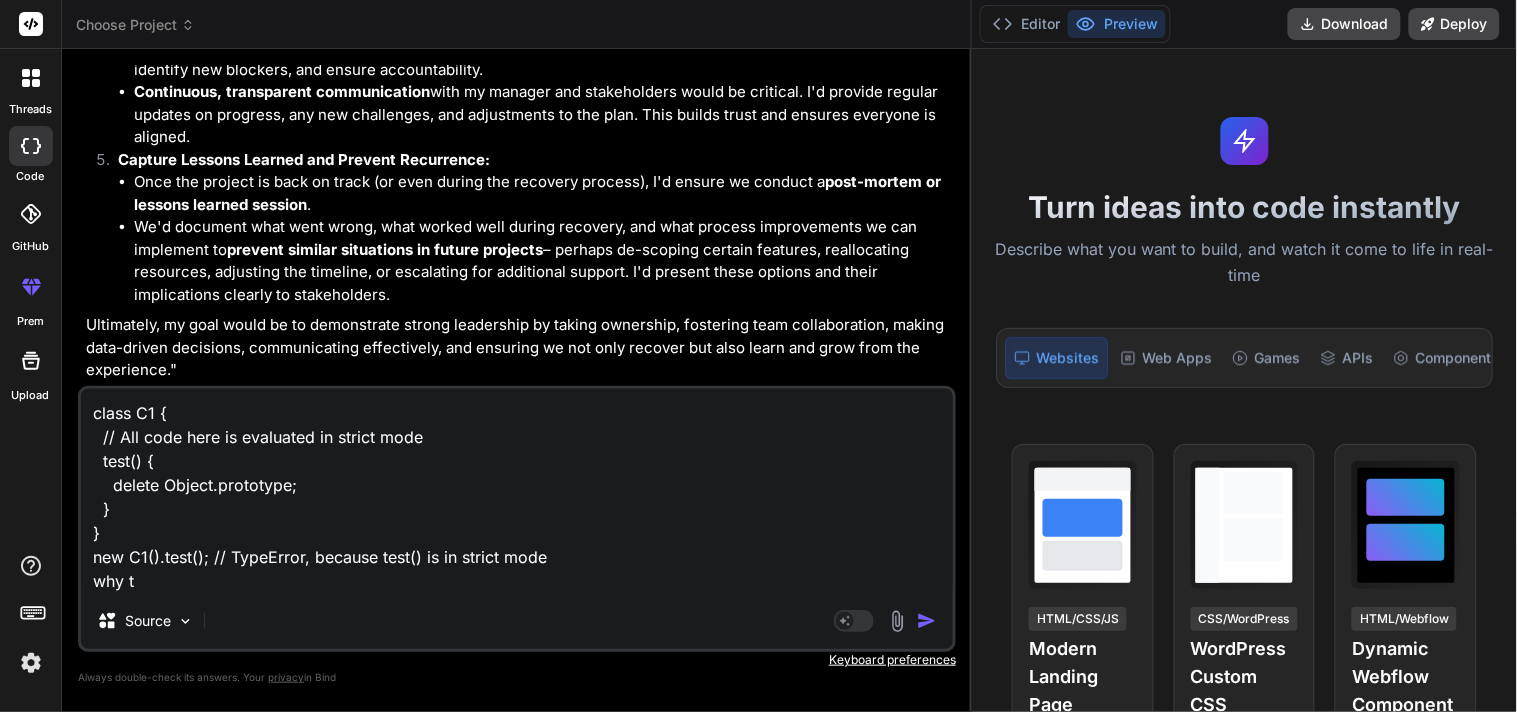type on "class C1 {
// All code here is evaluated in strict mode
test() {
delete Object.prototype;
}
}
new C1().test(); // TypeError, because test() is in strict mode
why ty" 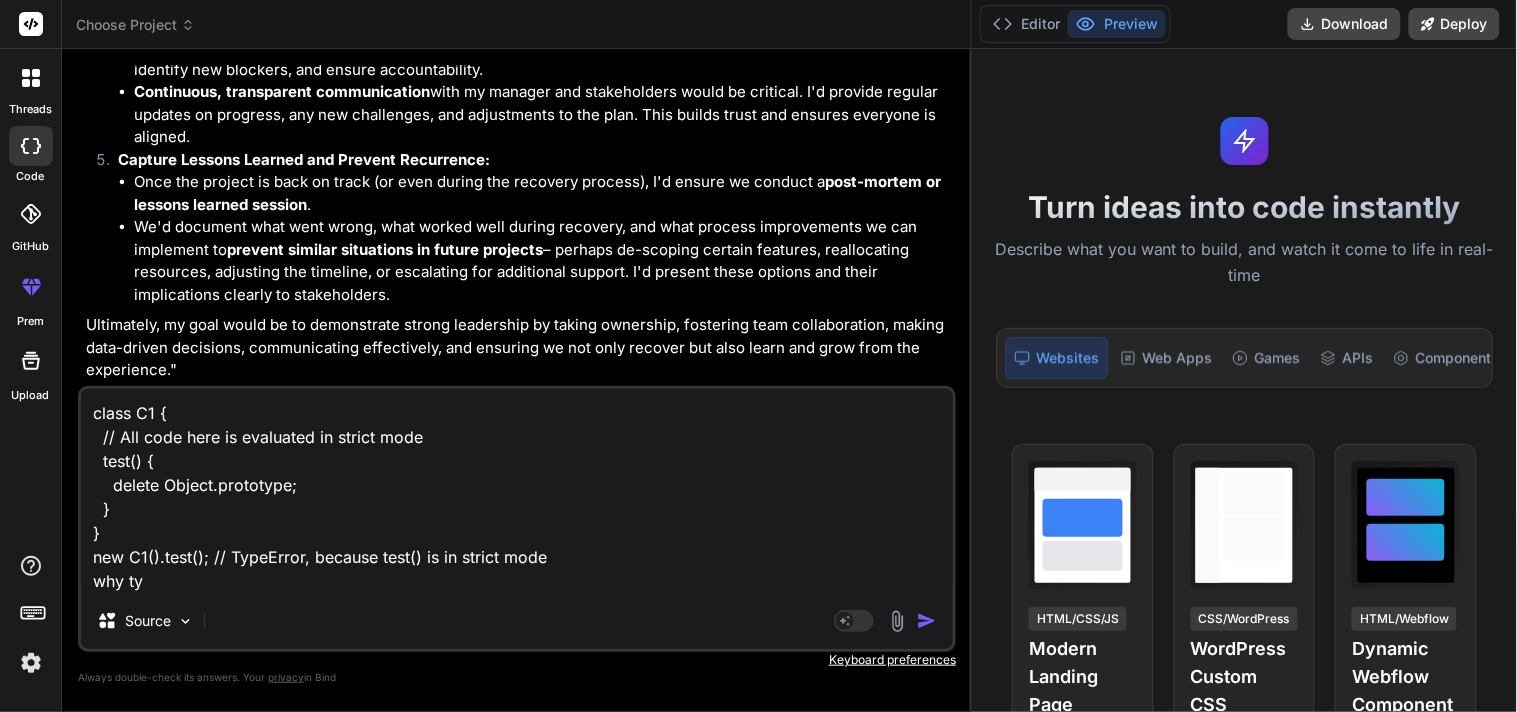type on "class C1 {
// All code here is evaluated in strict mode
test() {
delete Object.prototype;
}
}
new C1().test(); // TypeError, because test() is in strict mode
why typ" 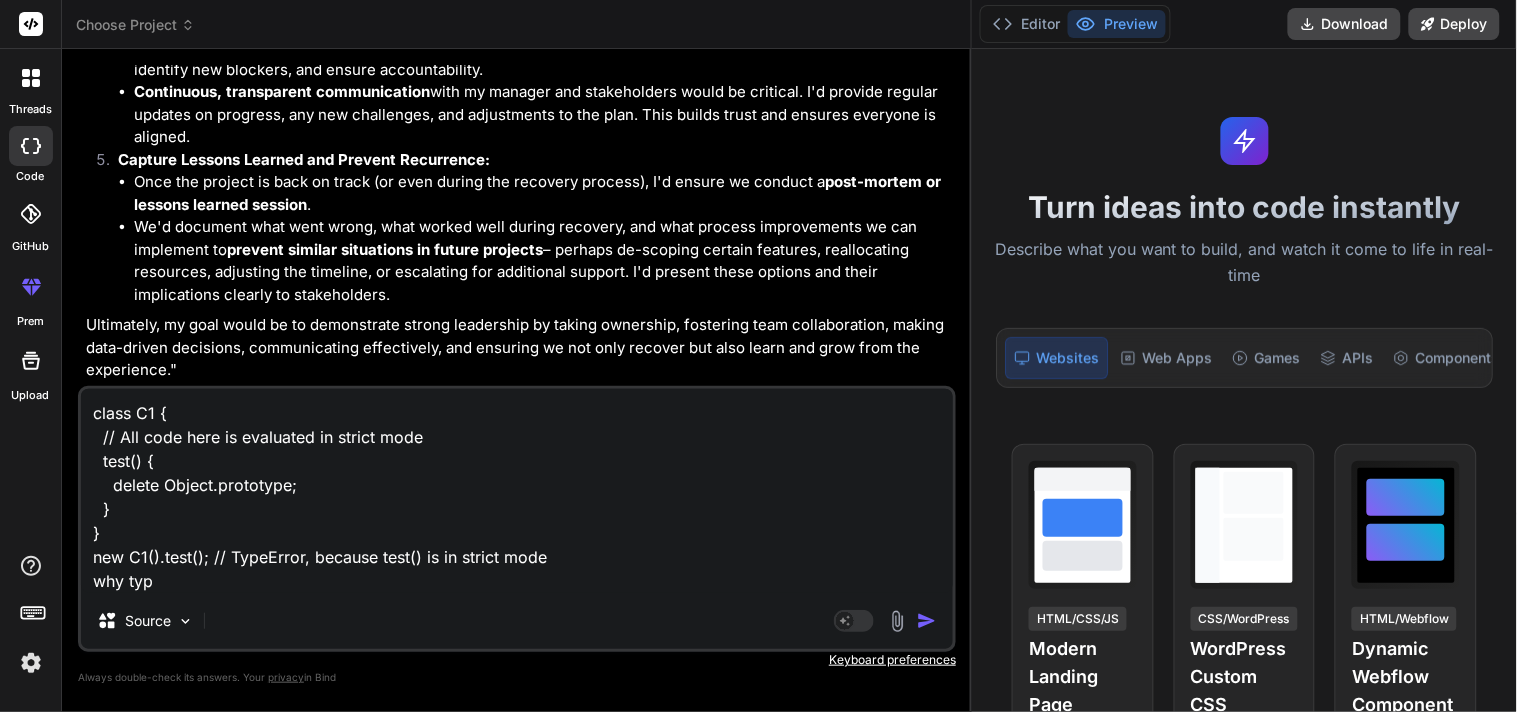 type on "class C1 {
// All code here is evaluated in strict mode
test() {
delete Object.prototype;
}
}
new C1().test(); // TypeError, because test() is in strict mode
why type" 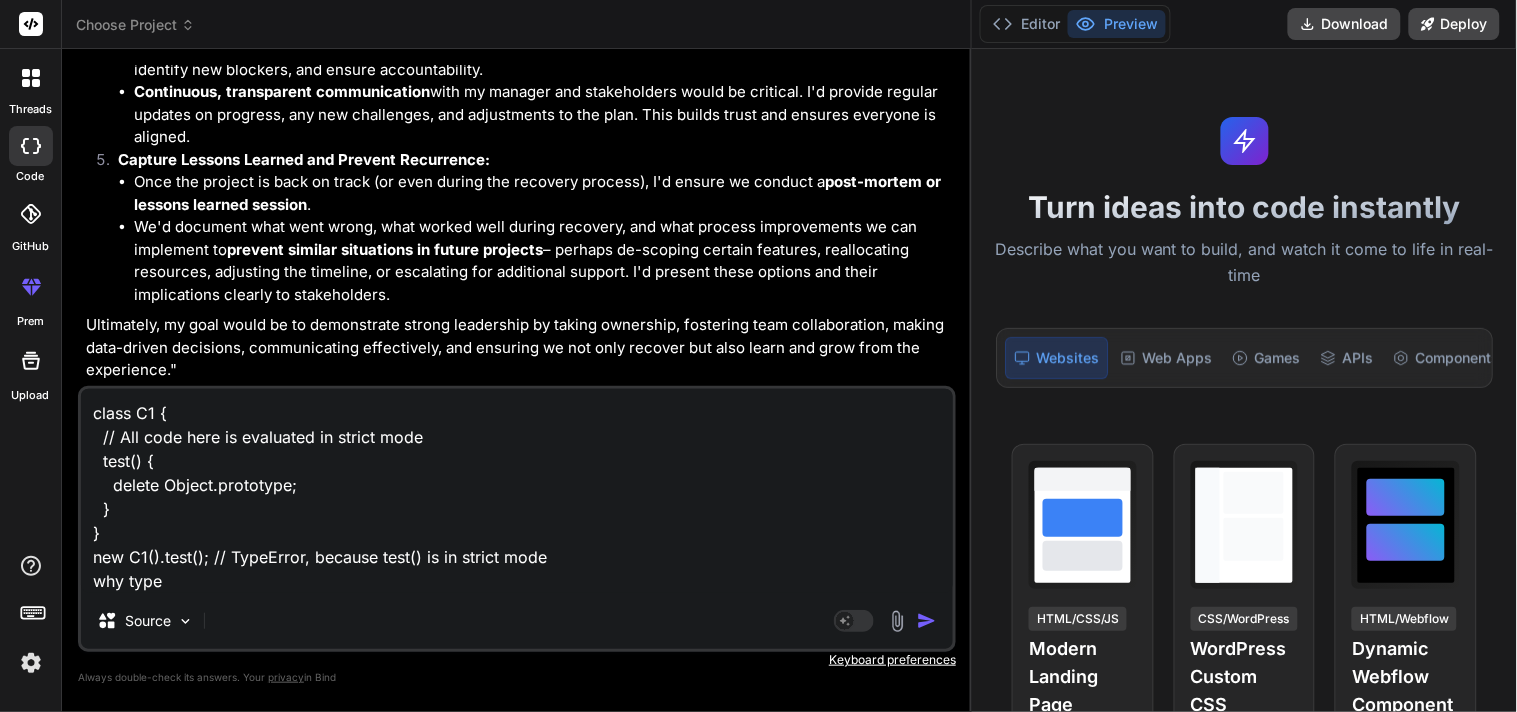 type on "class C1 {
// All code here is evaluated in strict mode
test() {
delete Object.prototype;
}
}
new C1().test(); // TypeError, because test() is in strict mode
why type" 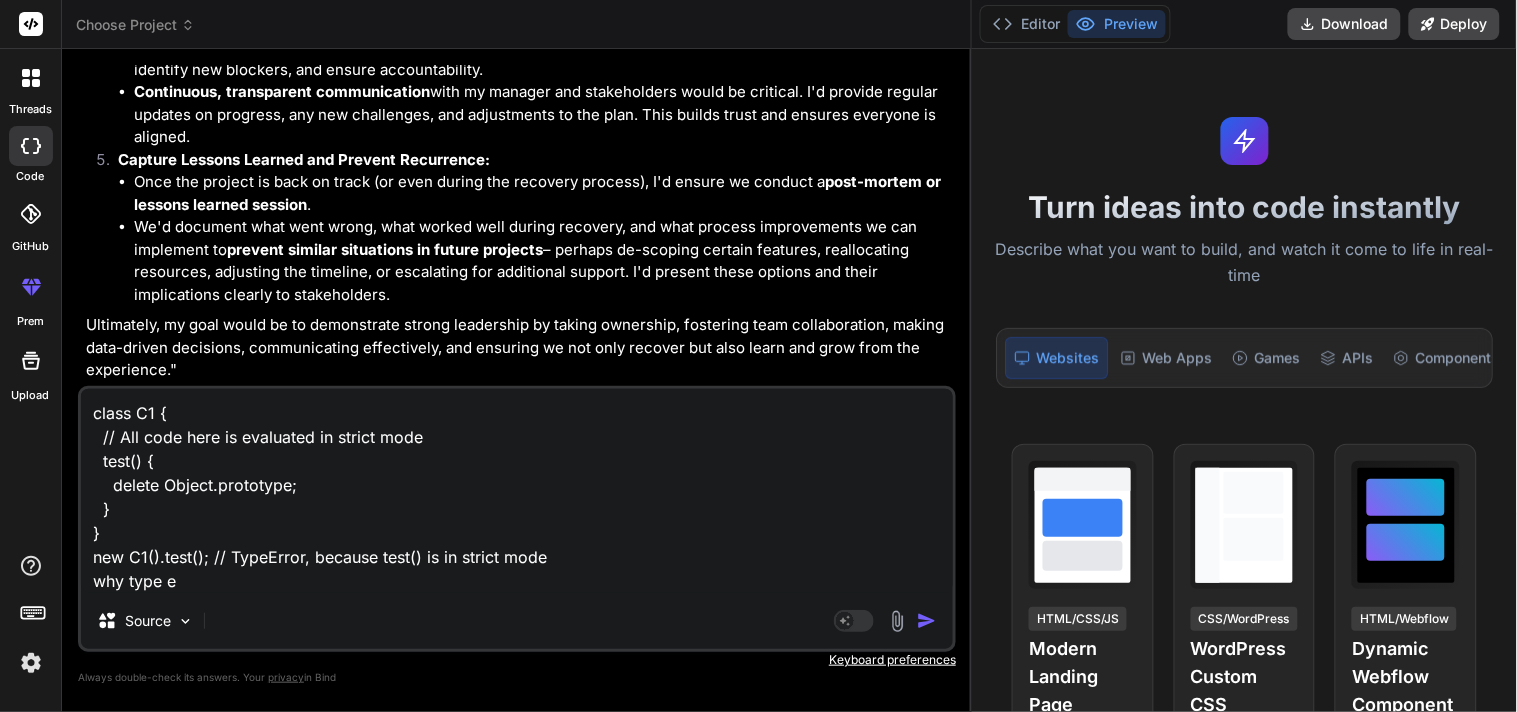 type on "class C1 {
// All code here is evaluated in strict mode
test() {
delete Object.prototype;
}
}
new C1().test(); // TypeError, because test() is in strict mode
why type er" 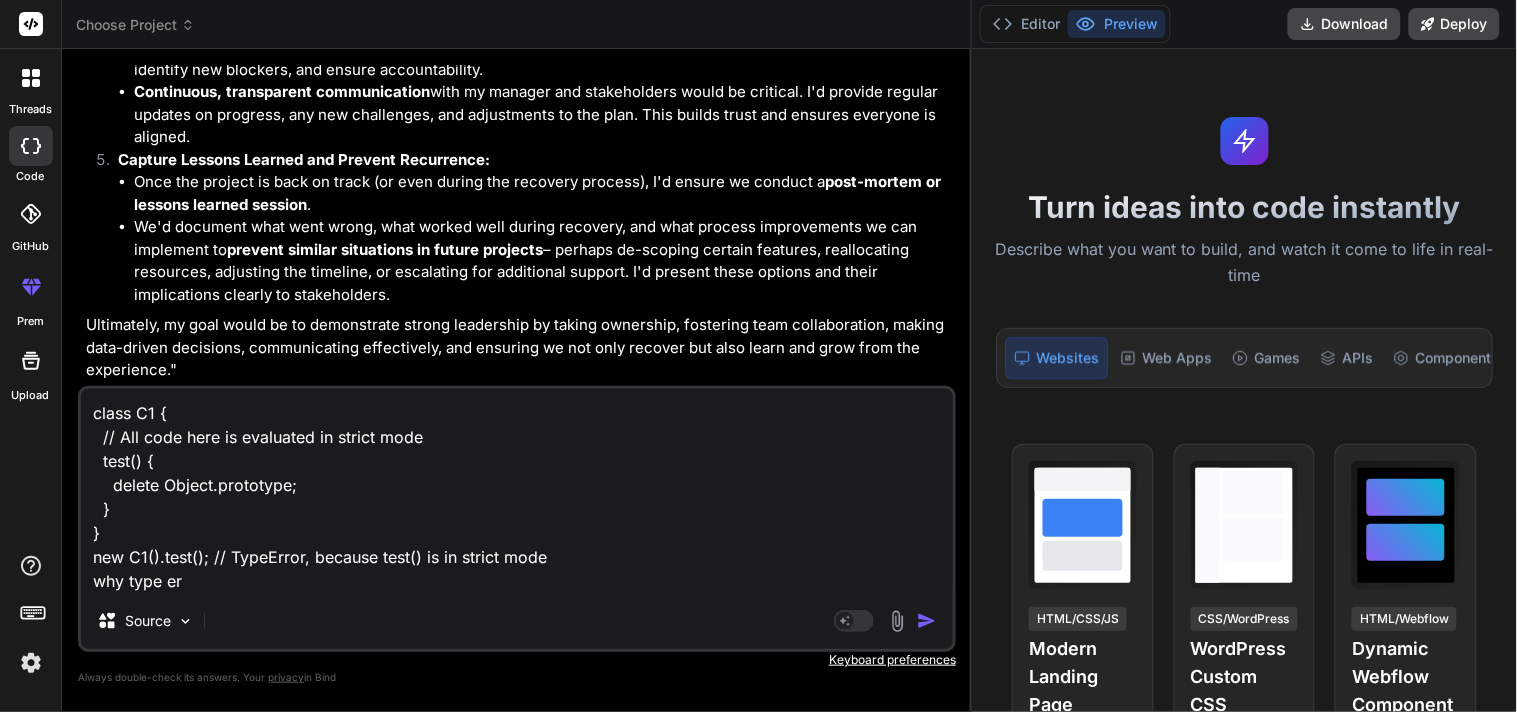 type on "class C1 {
// All code here is evaluated in strict mode
test() {
delete Object.prototype;
}
}
new C1().test(); // TypeError, because test() is in strict mode
why type err" 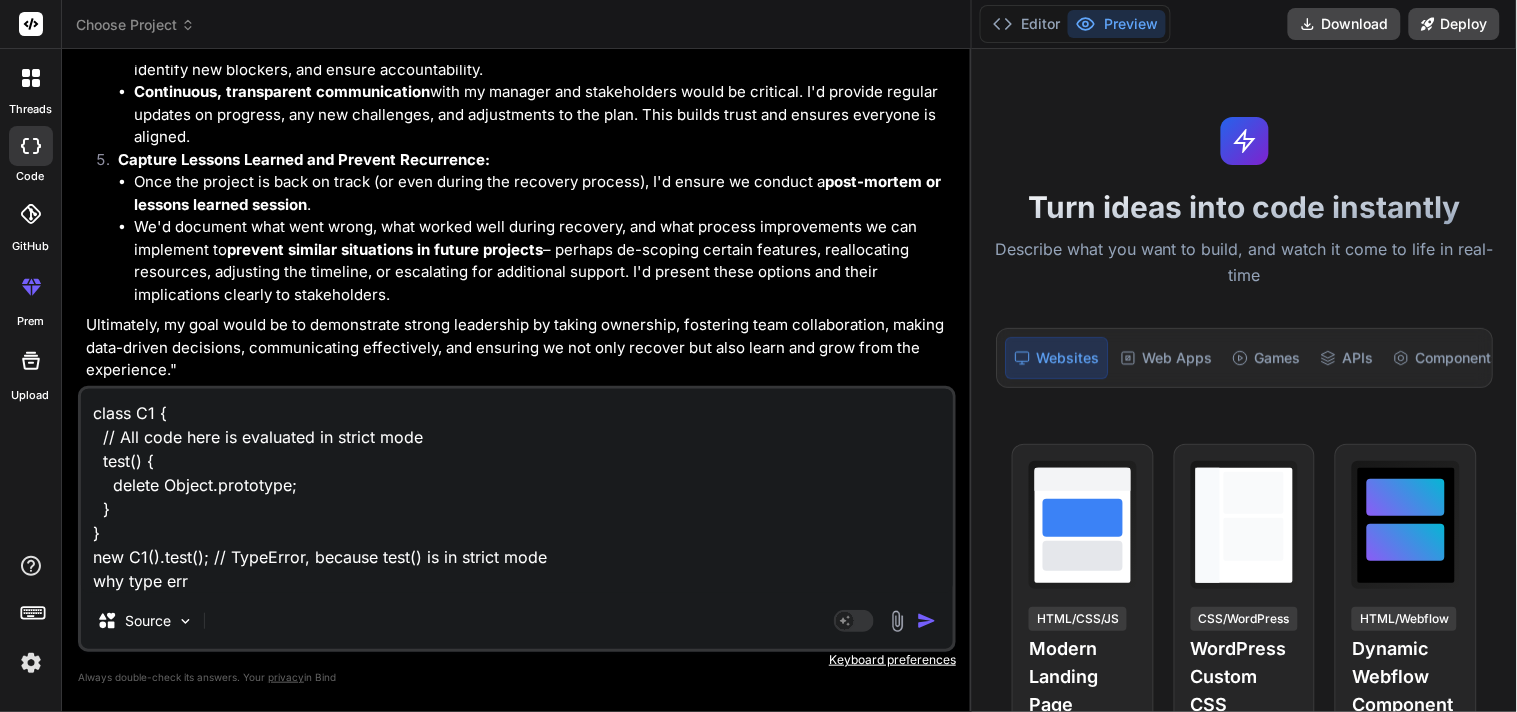 type on "class C1 {
// All code here is evaluated in strict mode
test() {
delete Object.prototype;
}
}
new C1().test(); // TypeError, because test() is in strict mode
why type erro" 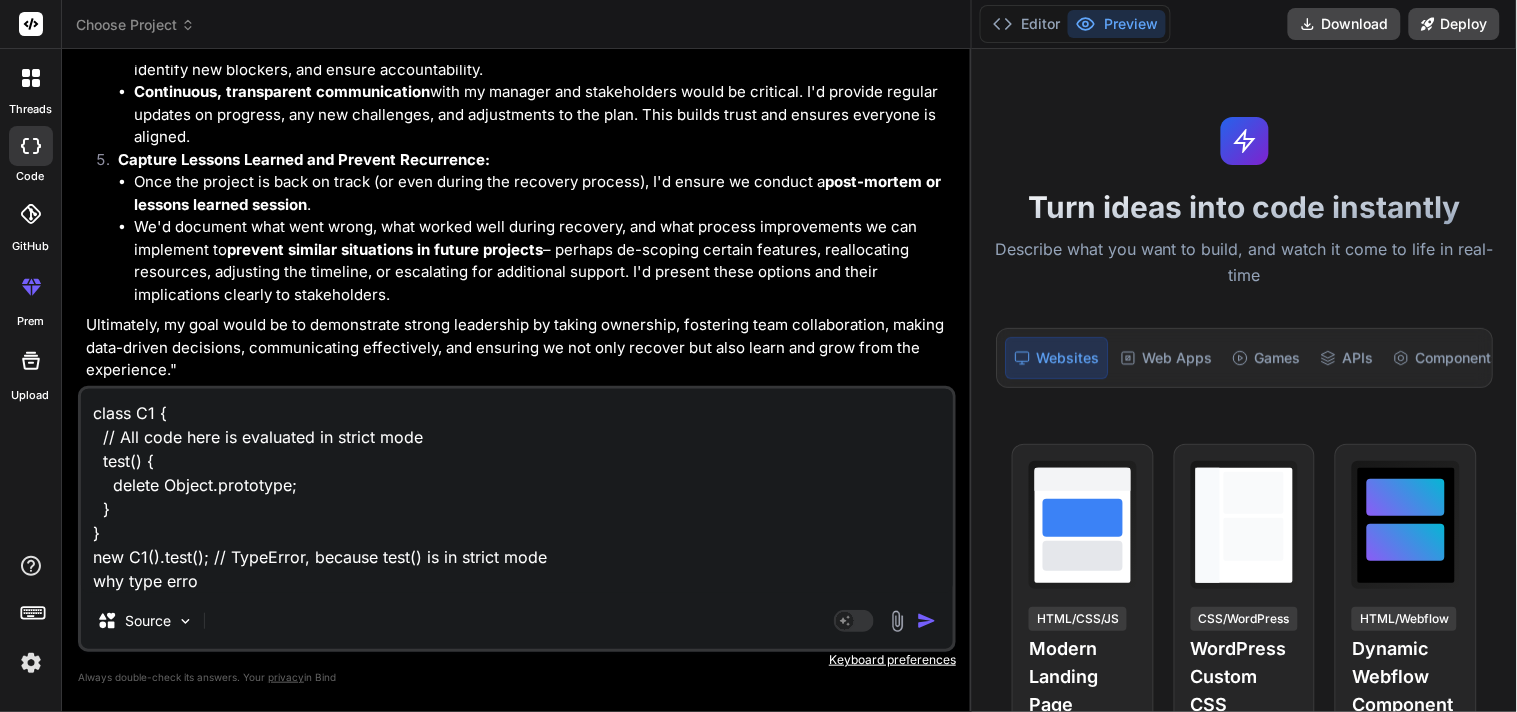 type on "class C1 {
// All code here is evaluated in strict mode
test() {
delete Object.prototype;
}
}
new C1().test(); // TypeError, because test() is in strict mode
why type error" 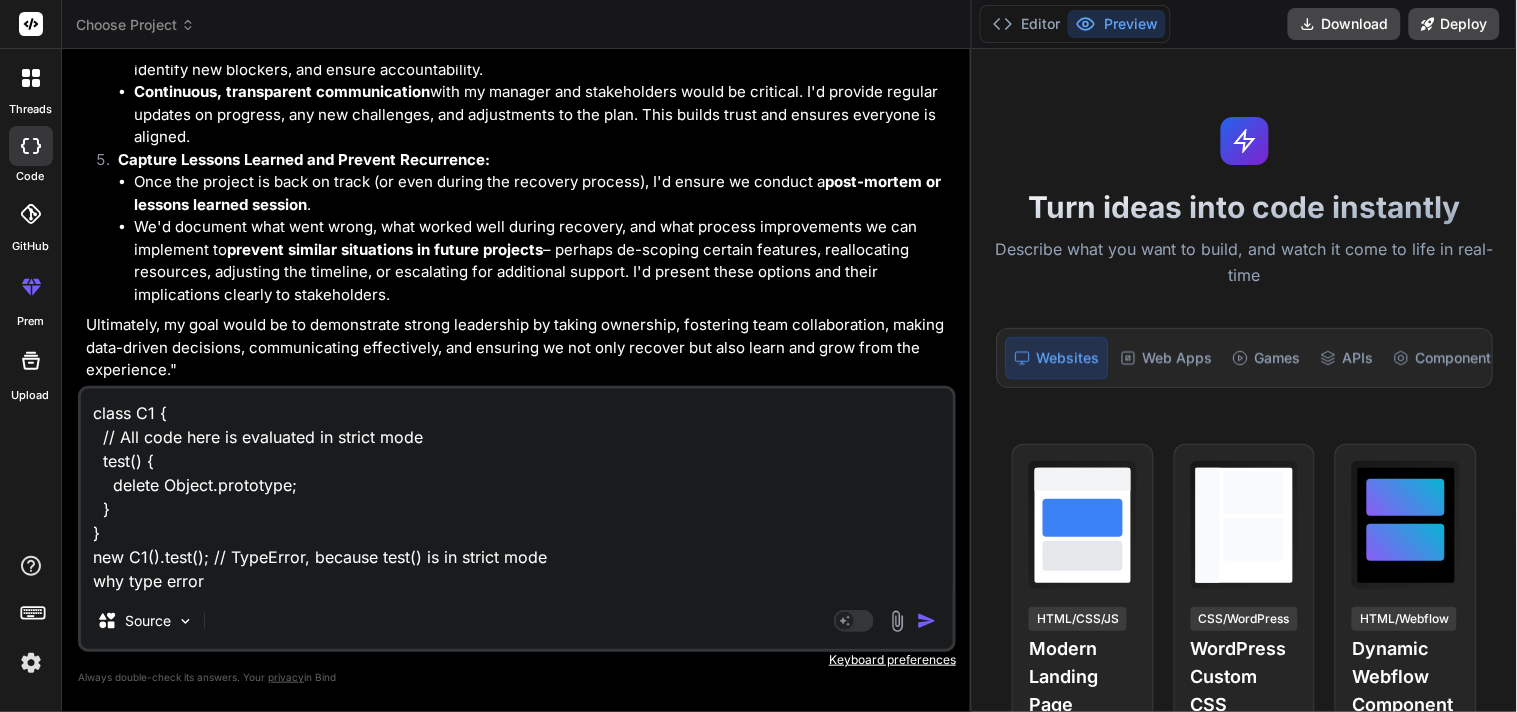 type on "class C1 {
// All code here is evaluated in strict mode
test() {
delete Object.prototype;
}
}
new C1().test(); // TypeError, because test() is in strict mode
why type error" 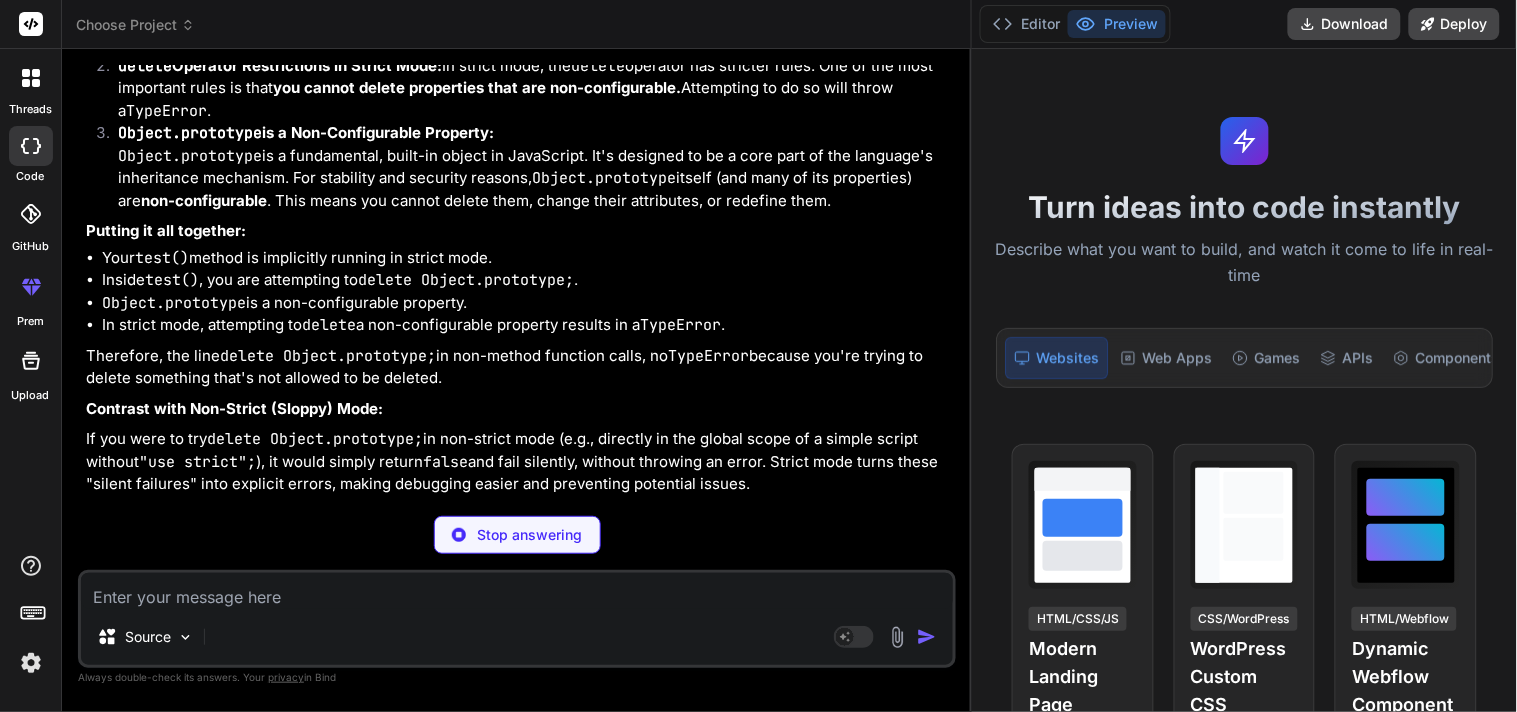 scroll, scrollTop: 13516, scrollLeft: 0, axis: vertical 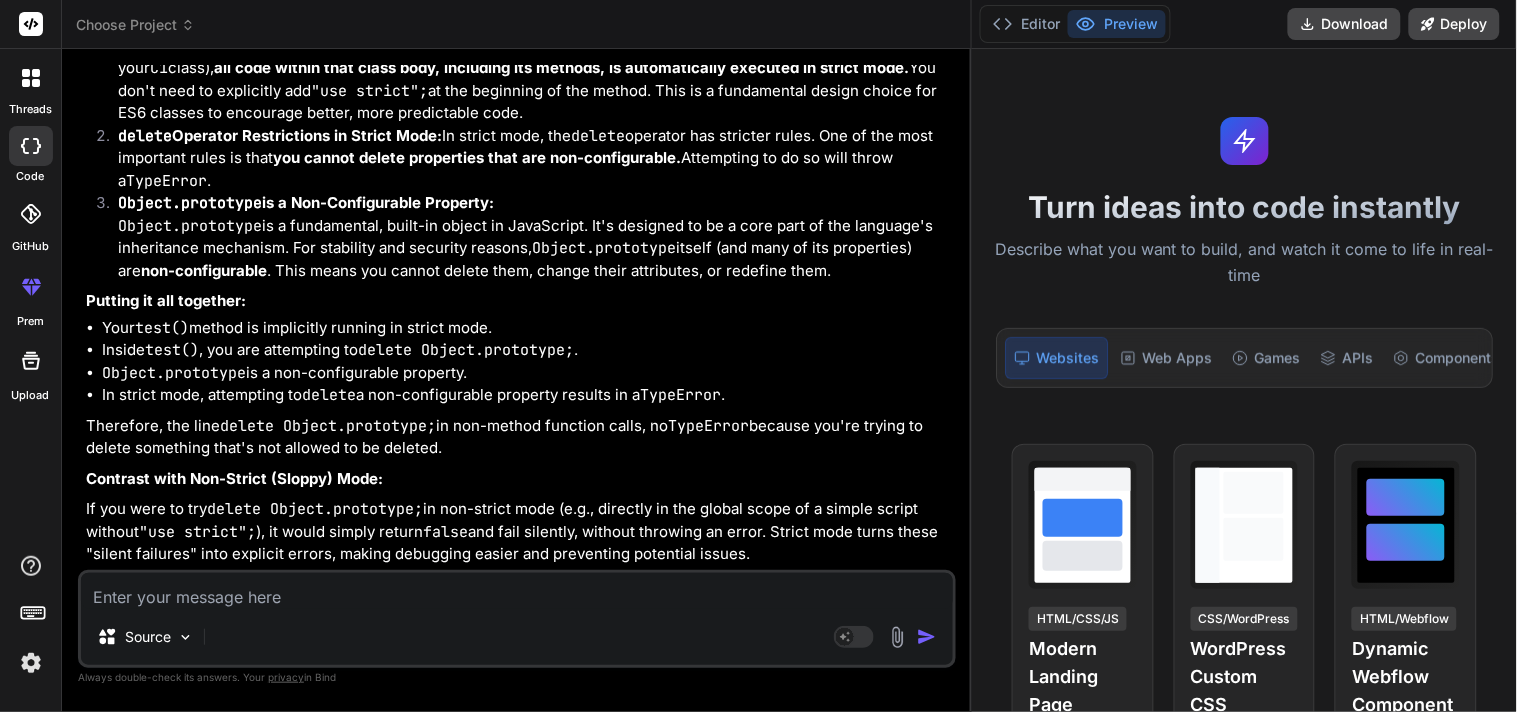 click at bounding box center (517, 591) 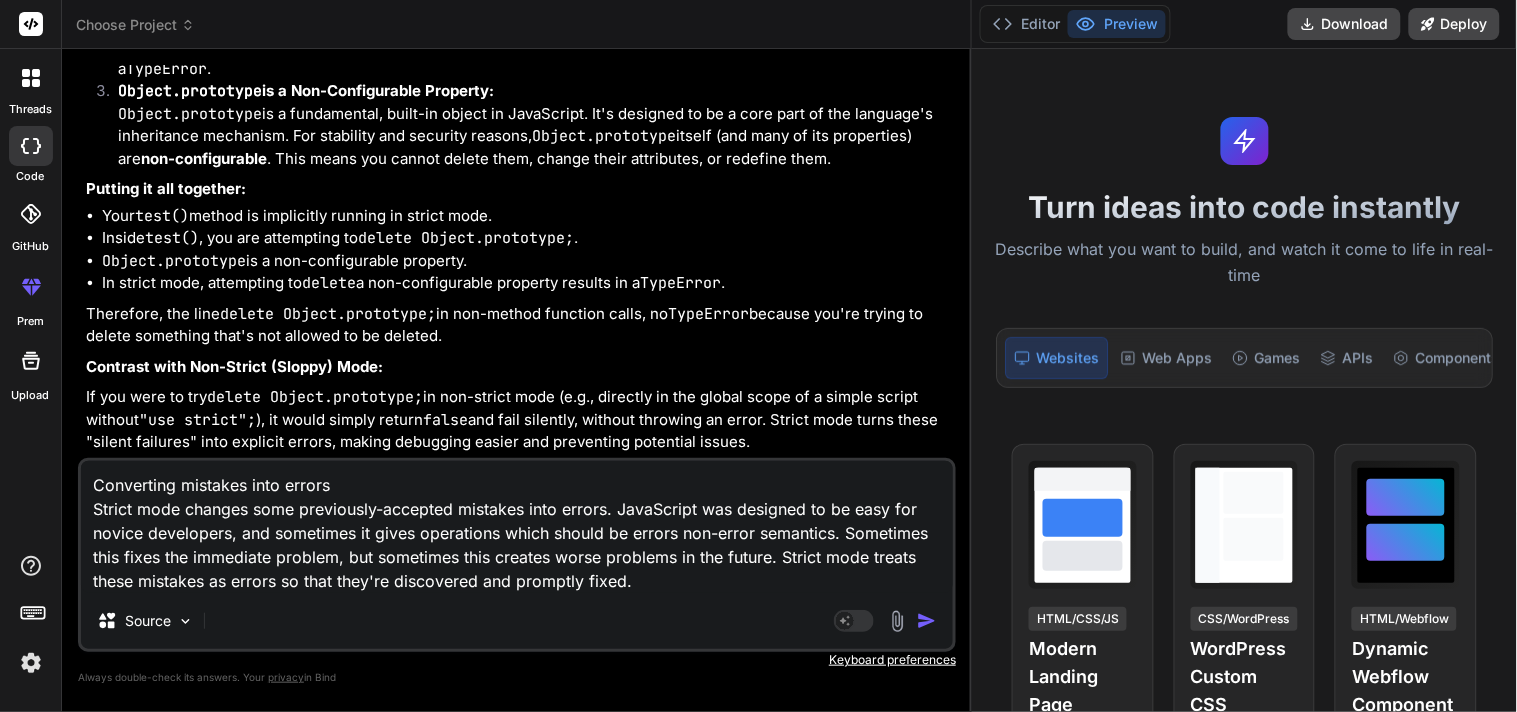 type on "x" 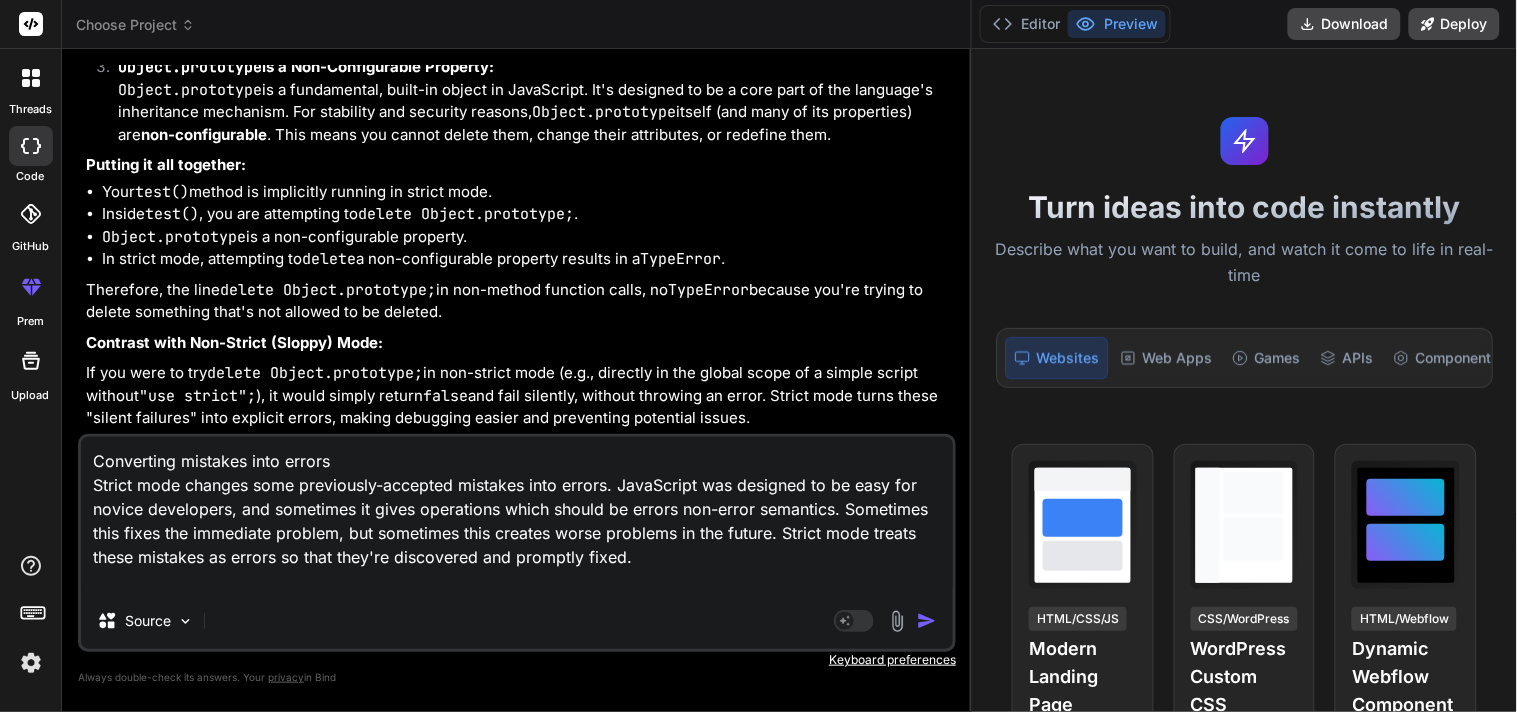 type on "Converting mistakes into errors
Strict mode changes some previously-accepted mistakes into errors. JavaScript was designed to be easy for novice developers, and sometimes it gives operations which should be errors non-error semantics. Sometimes this fixes the immediate problem, but sometimes this creates worse problems in the future. Strict mode treats these mistakes as errors so that they're discovered and promptly fixed." 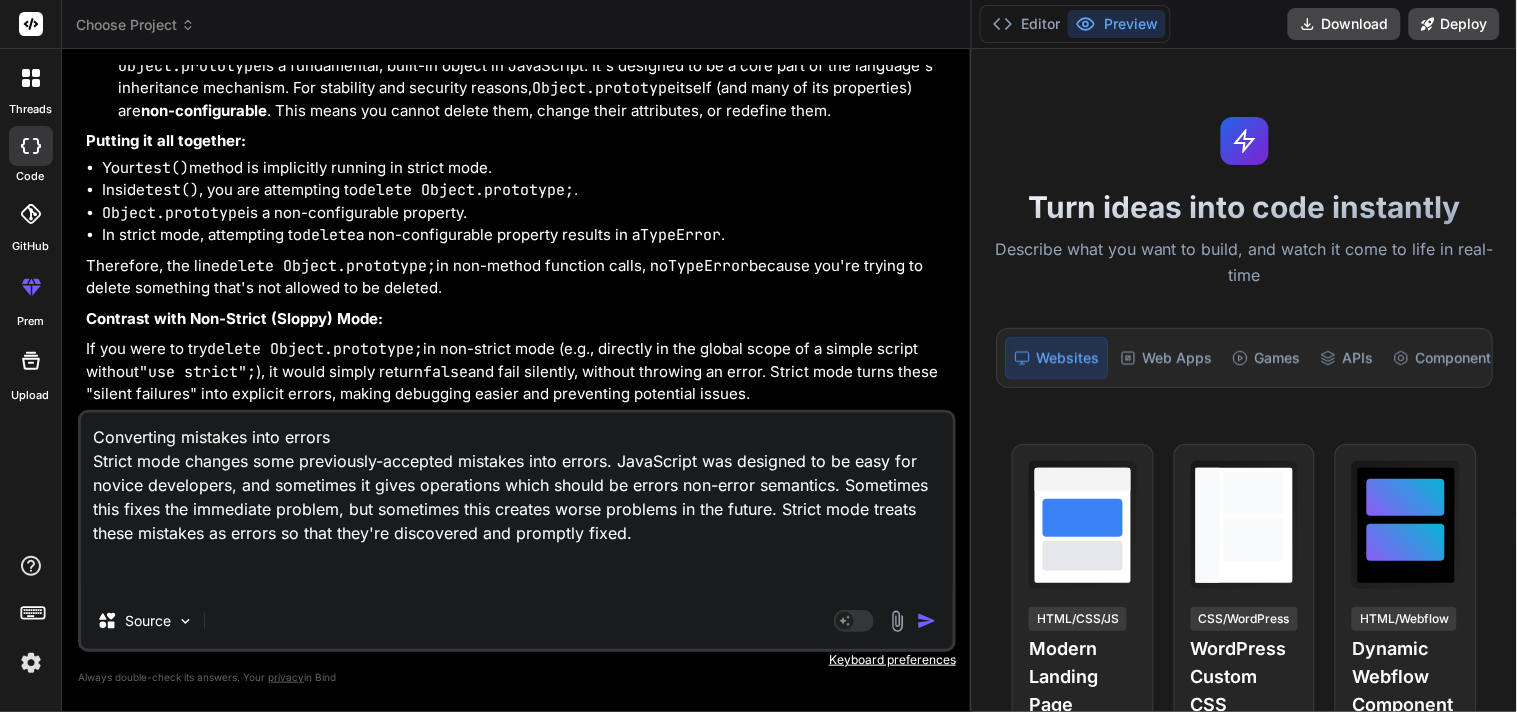 type on "Converting mistakes into errors
Strict mode changes some previously-accepted mistakes into errors. JavaScript was designed to be easy for novice developers, and sometimes it gives operations which should be errors non-error semantics. Sometimes this fixes the immediate problem, but sometimes this creates worse problems in the future. Strict mode treats these mistakes as errors so that they're discovered and promptly fixed.
c" 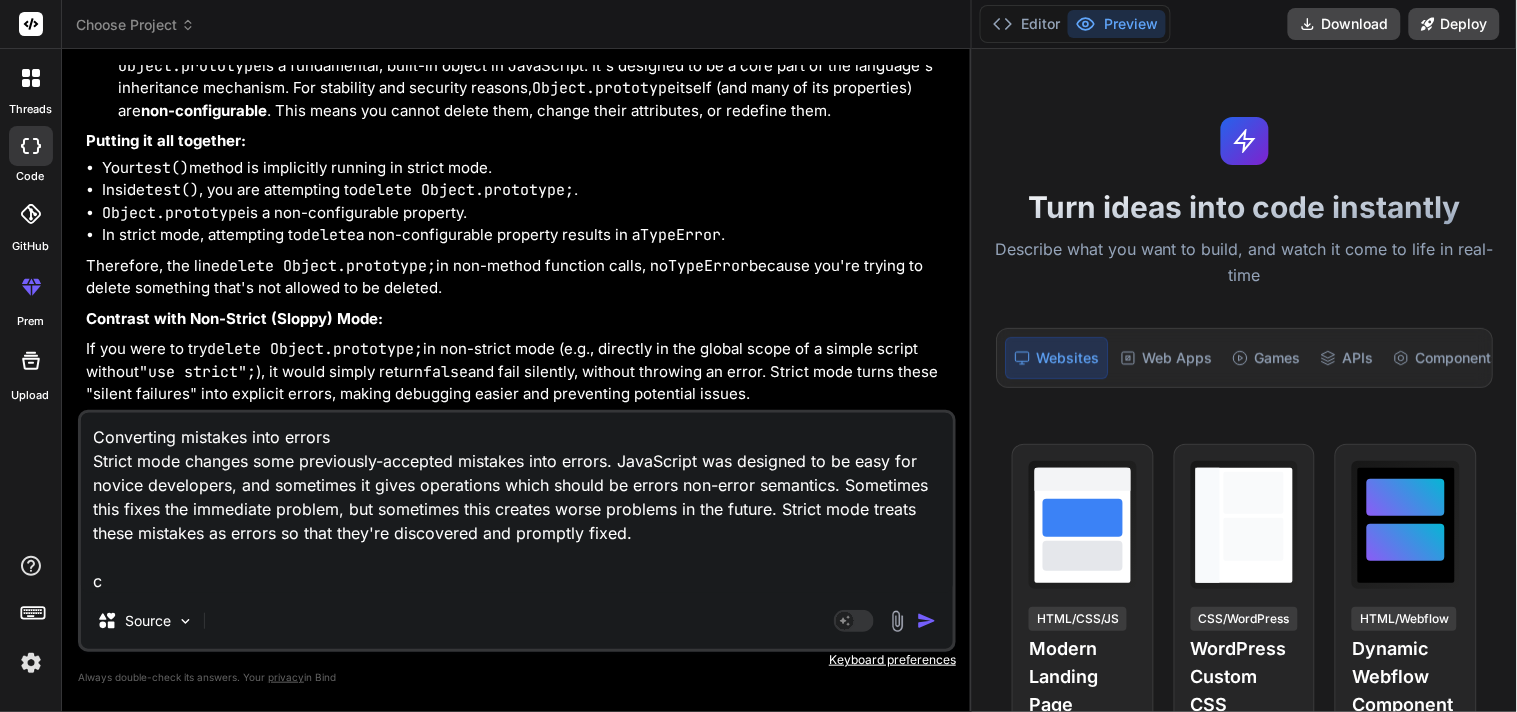 type on "Converting mistakes into errors
Strict mode changes some previously-accepted mistakes into errors. JavaScript was designed to be easy for novice developers, and sometimes it gives operations which should be errors non-error semantics. Sometimes this fixes the immediate problem, but sometimes this creates worse problems in the future. Strict mode treats these mistakes as errors so that they're discovered and promptly fixed.
ca" 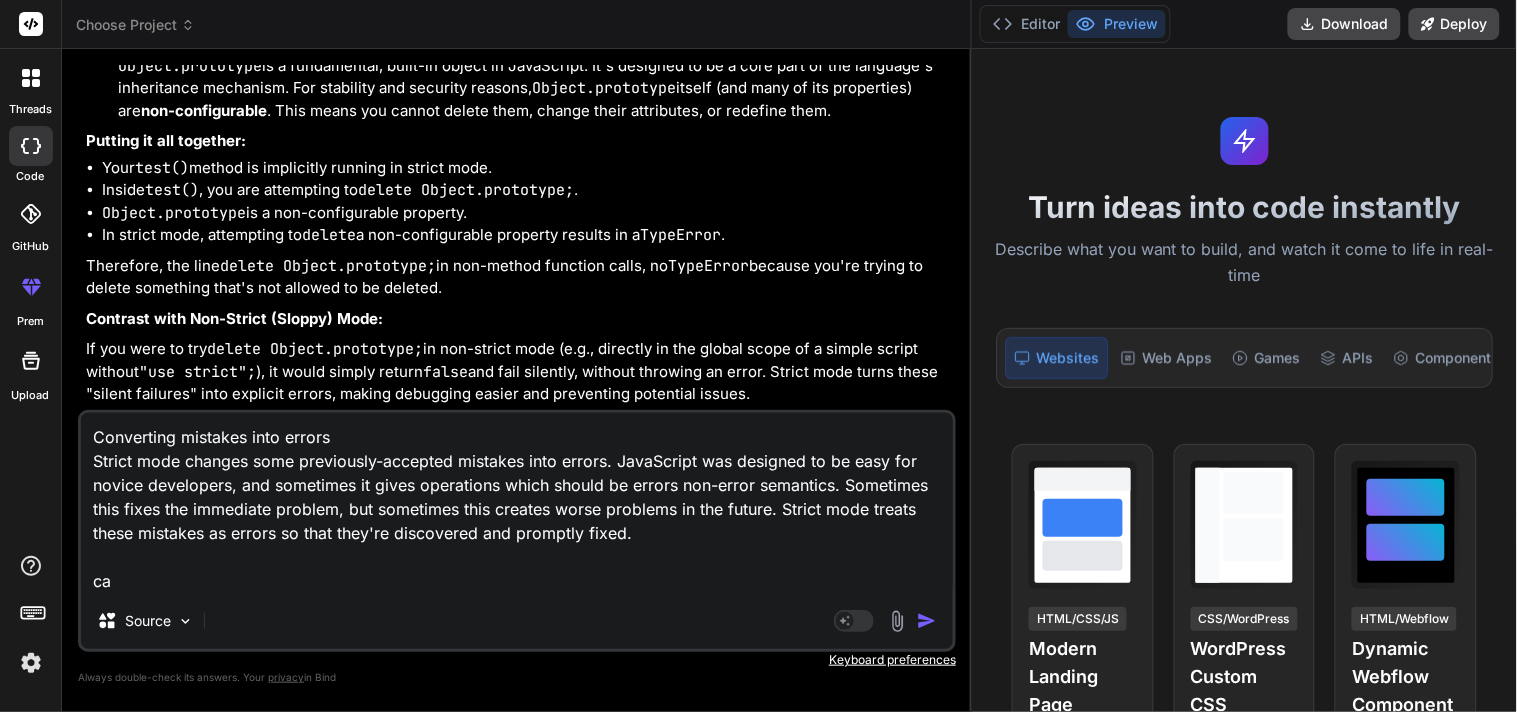 type on "can u give s" 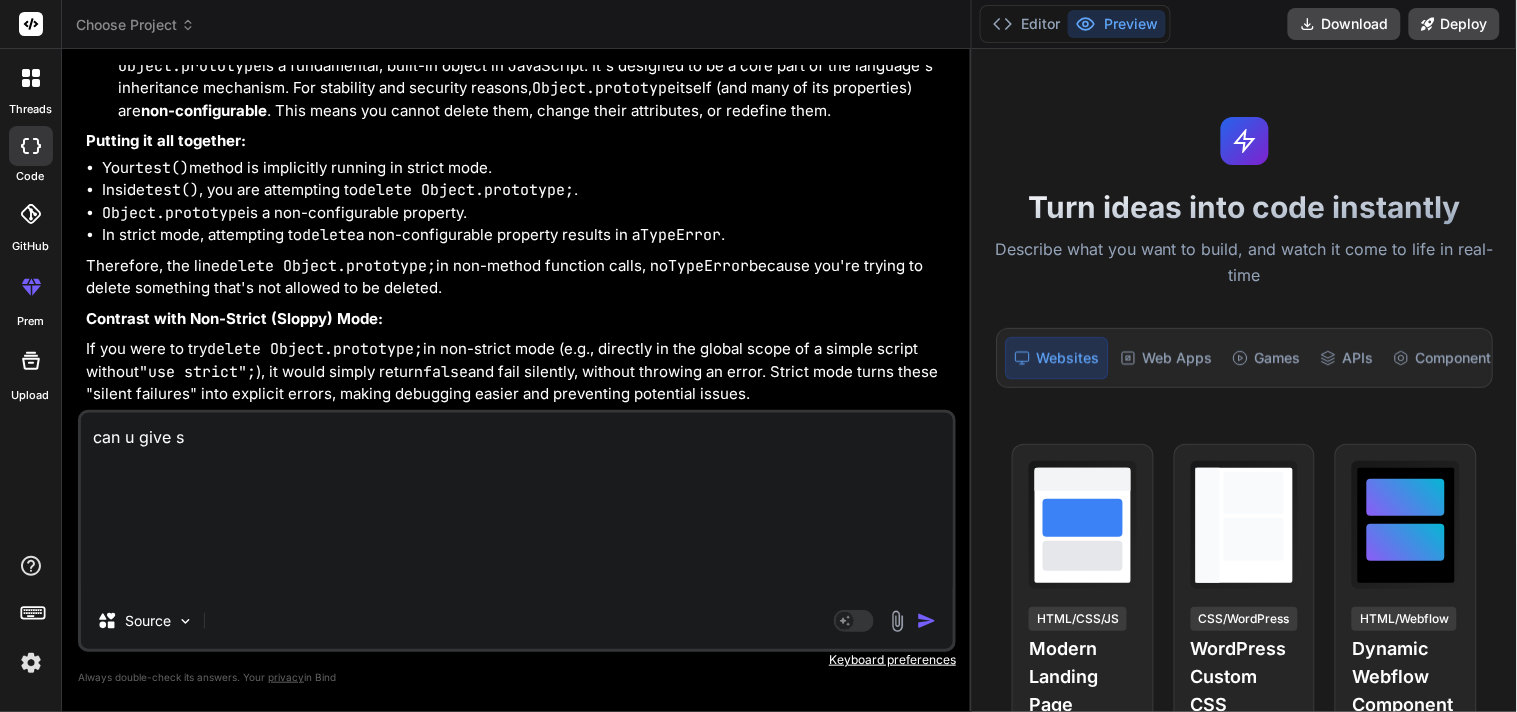 type on "can u give s" 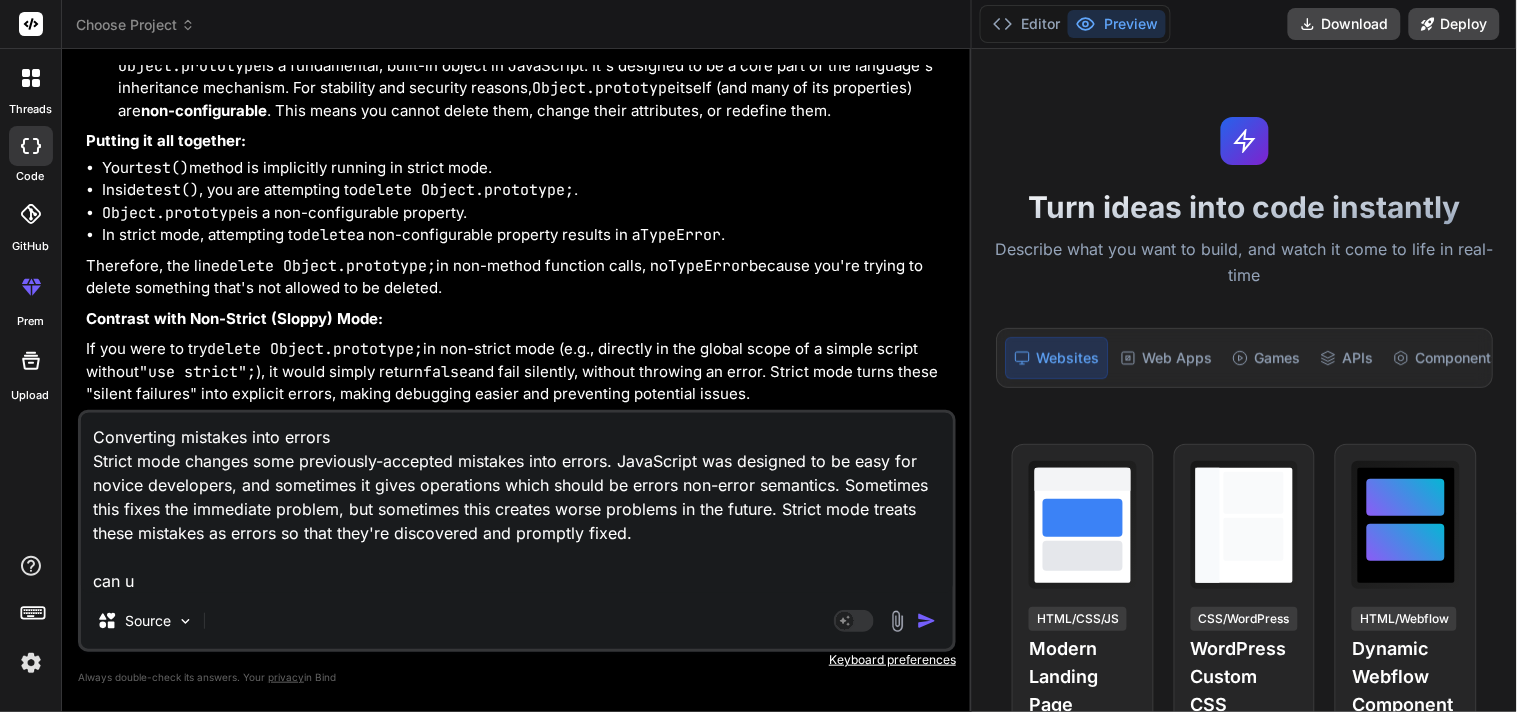 type on "Converting mistakes into errors
Strict mode changes some previously-accepted mistakes into errors. JavaScript was designed to be easy for novice developers, and sometimes it gives operations which should be errors non-error semantics. Sometimes this fixes the immediate problem, but sometimes this creates worse problems in the future. Strict mode treats these mistakes as errors so that they're discovered and promptly fixed.
can u" 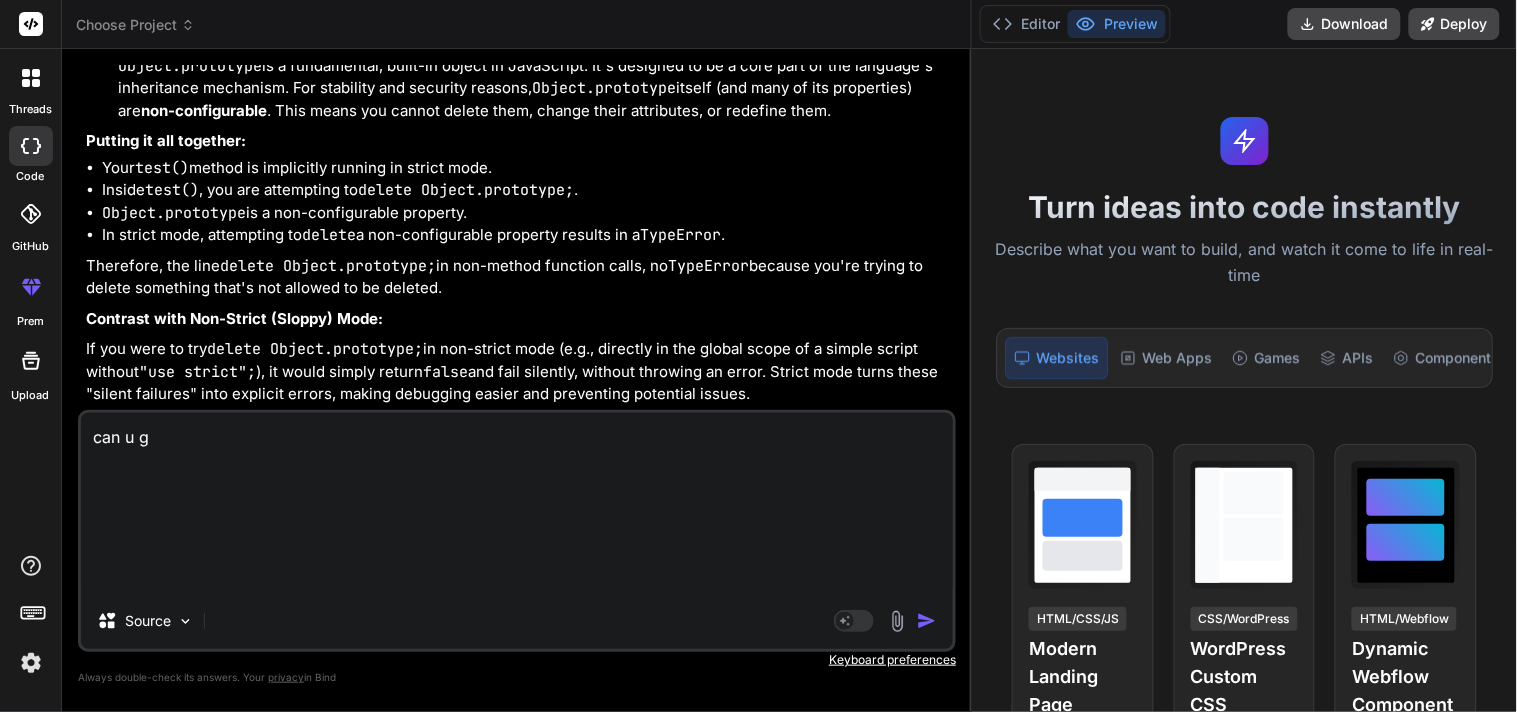 type on "can u gi" 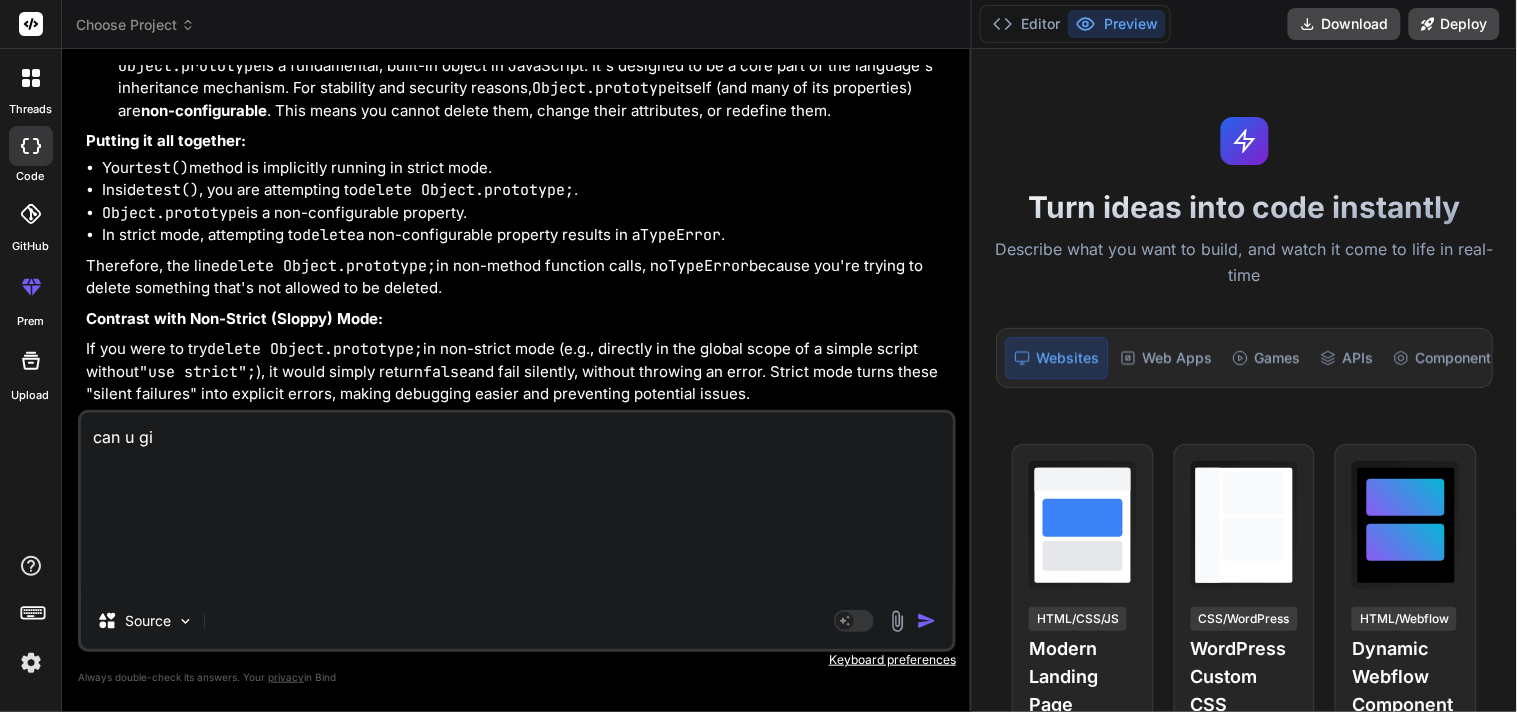 type on "Converting mistakes into errors
Strict mode changes some previously-accepted mistakes into errors. JavaScript was designed to be easy for novice developers, and sometimes it gives operations which should be errors non-error semantics. Sometimes this fixes the immediate problem, but sometimes this creates worse problems in the future. Strict mode treats these mistakes as errors so that they're discovered and promptly fixed.
can u giv" 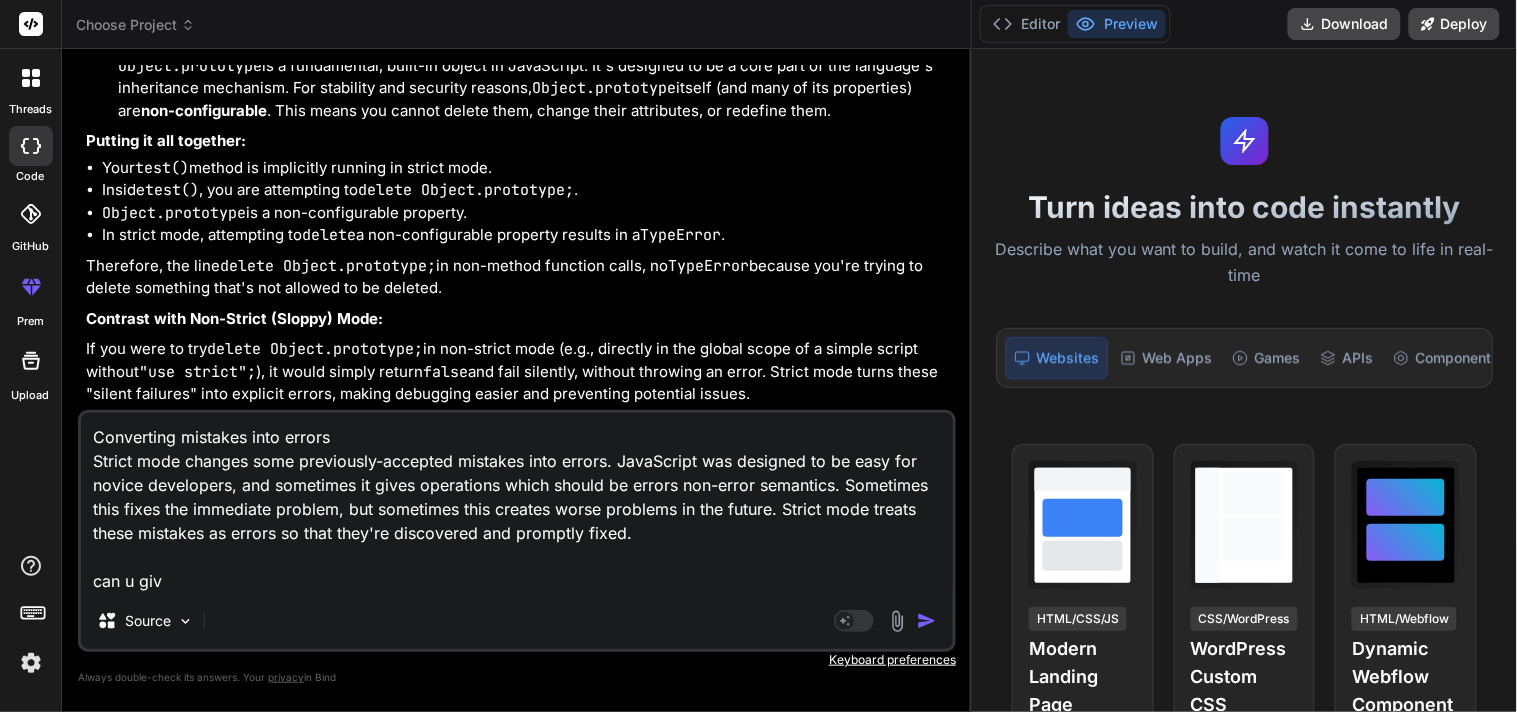 type on "Converting mistakes into errors
Strict mode changes some previously-accepted mistakes into errors. JavaScript was designed to be easy for novice developers, and sometimes it gives operations which should be errors non-error semantics. Sometimes this fixes the immediate problem, but sometimes this creates worse problems in the future. Strict mode treats these mistakes as errors so that they're discovered and promptly fixed.
can u give" 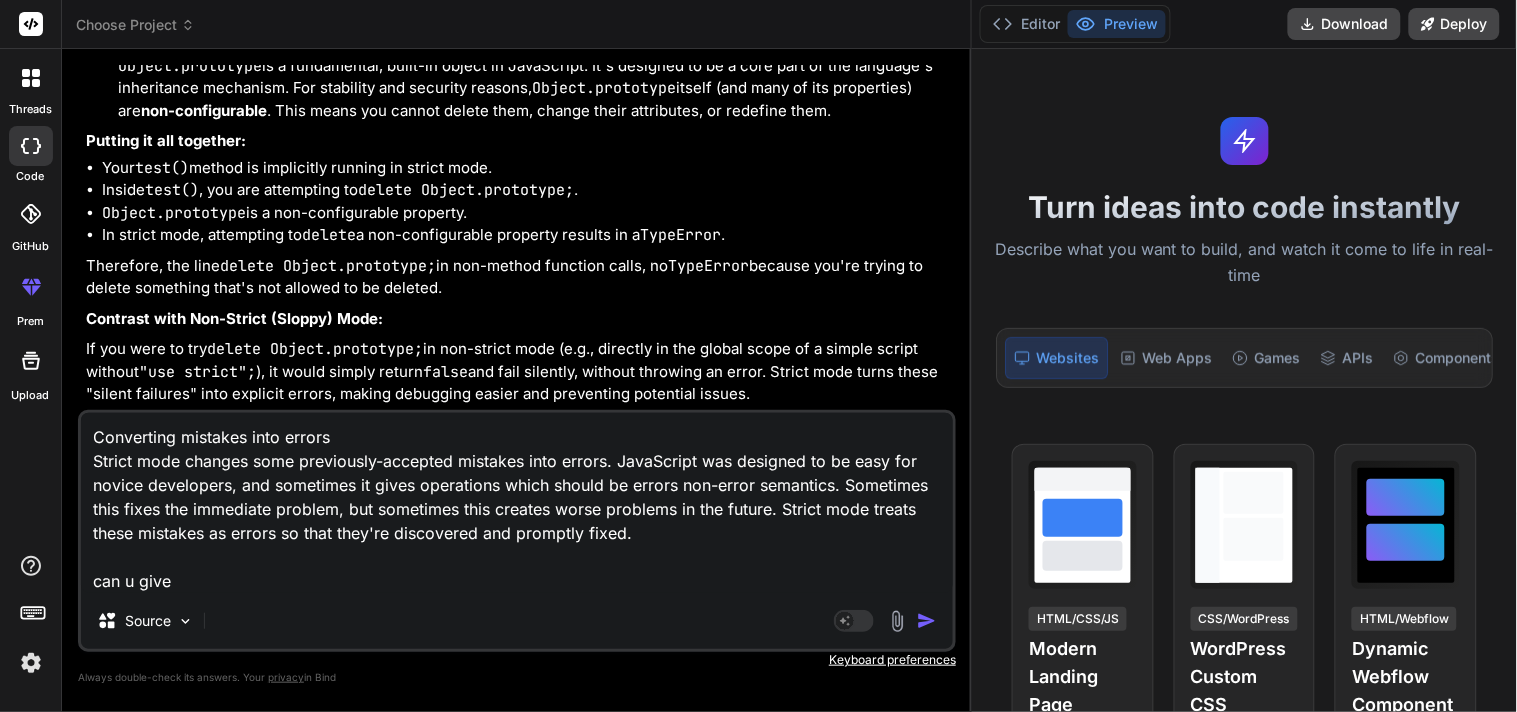 type on "Converting mistakes into errors
Strict mode changes some previously-accepted mistakes into errors. JavaScript was designed to be easy for novice developers, and sometimes it gives operations which should be errors non-error semantics. Sometimes this fixes the immediate problem, but sometimes this creates worse problems in the future. Strict mode treats these mistakes as errors so that they're discovered and promptly fixed.
can u give" 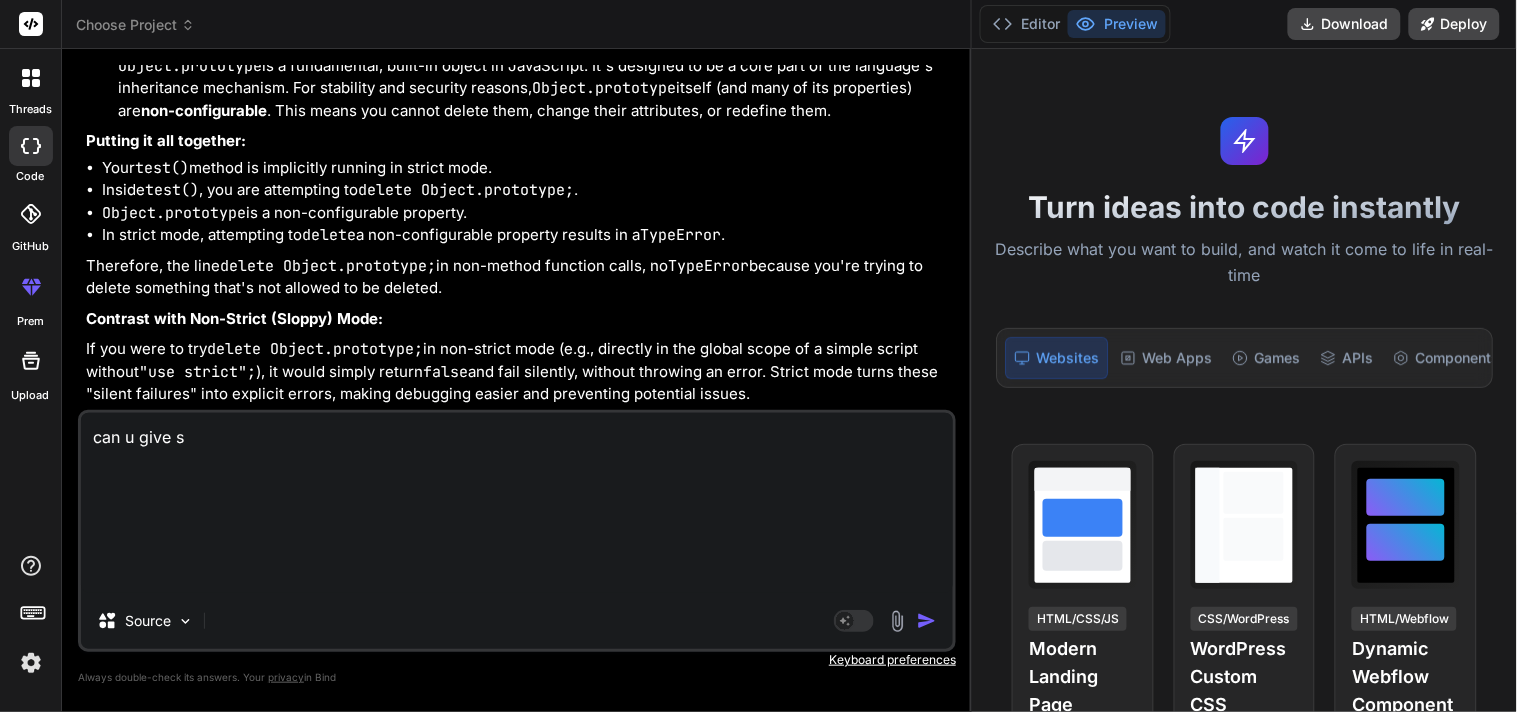 type on "Converting mistakes into errors
Strict mode changes some previously-accepted mistakes into errors. JavaScript was designed to be easy for novice developers, and sometimes it gives operations which should be errors non-error semantics. Sometimes this fixes the immediate problem, but sometimes this creates worse problems in the future. Strict mode treats these mistakes as errors so that they're discovered and promptly fixed.
can u give so" 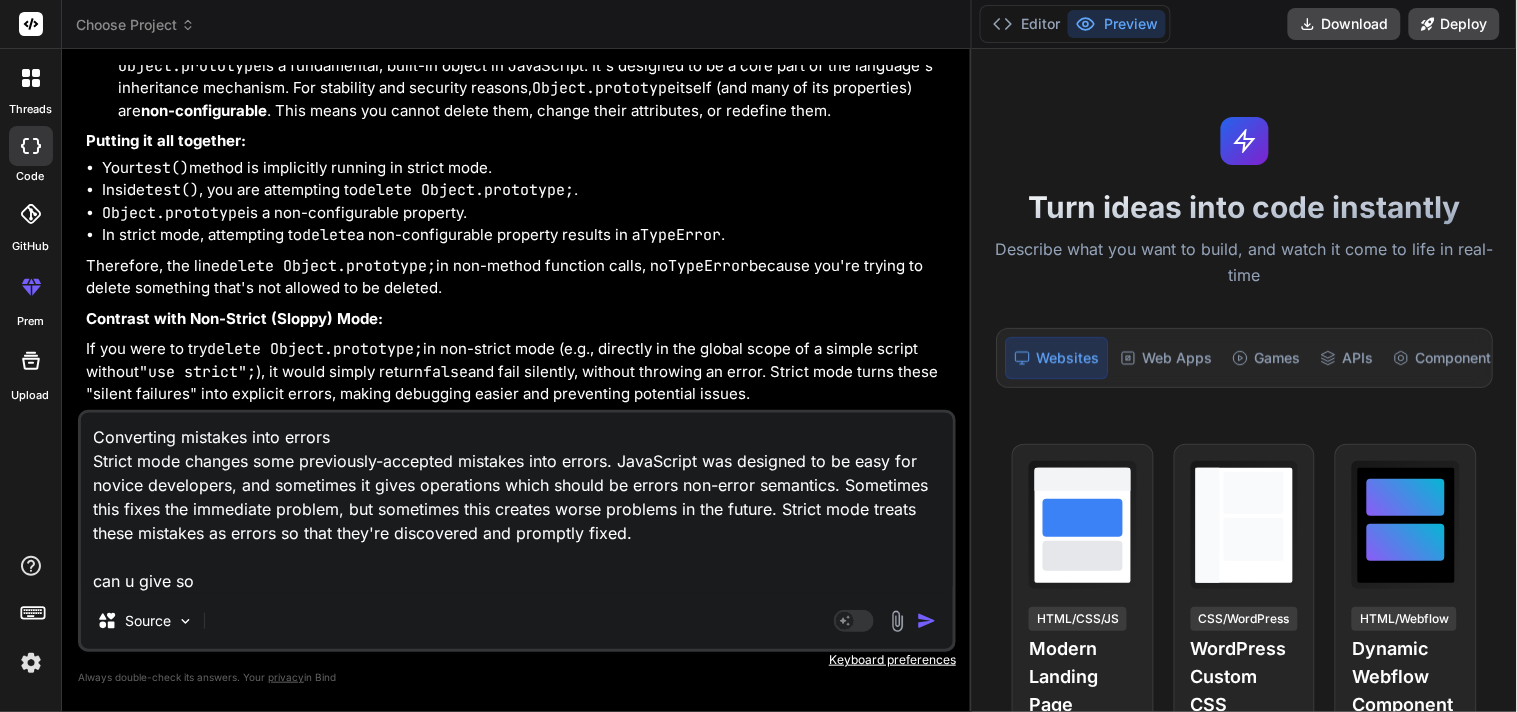 type on "Converting mistakes into errors
Strict mode changes some previously-accepted mistakes into errors. JavaScript was designed to be easy for novice developers, and sometimes it gives operations which should be errors non-error semantics. Sometimes this fixes the immediate problem, but sometimes this creates worse problems in the future. Strict mode treats these mistakes as errors so that they're discovered and promptly fixed.
can u give som" 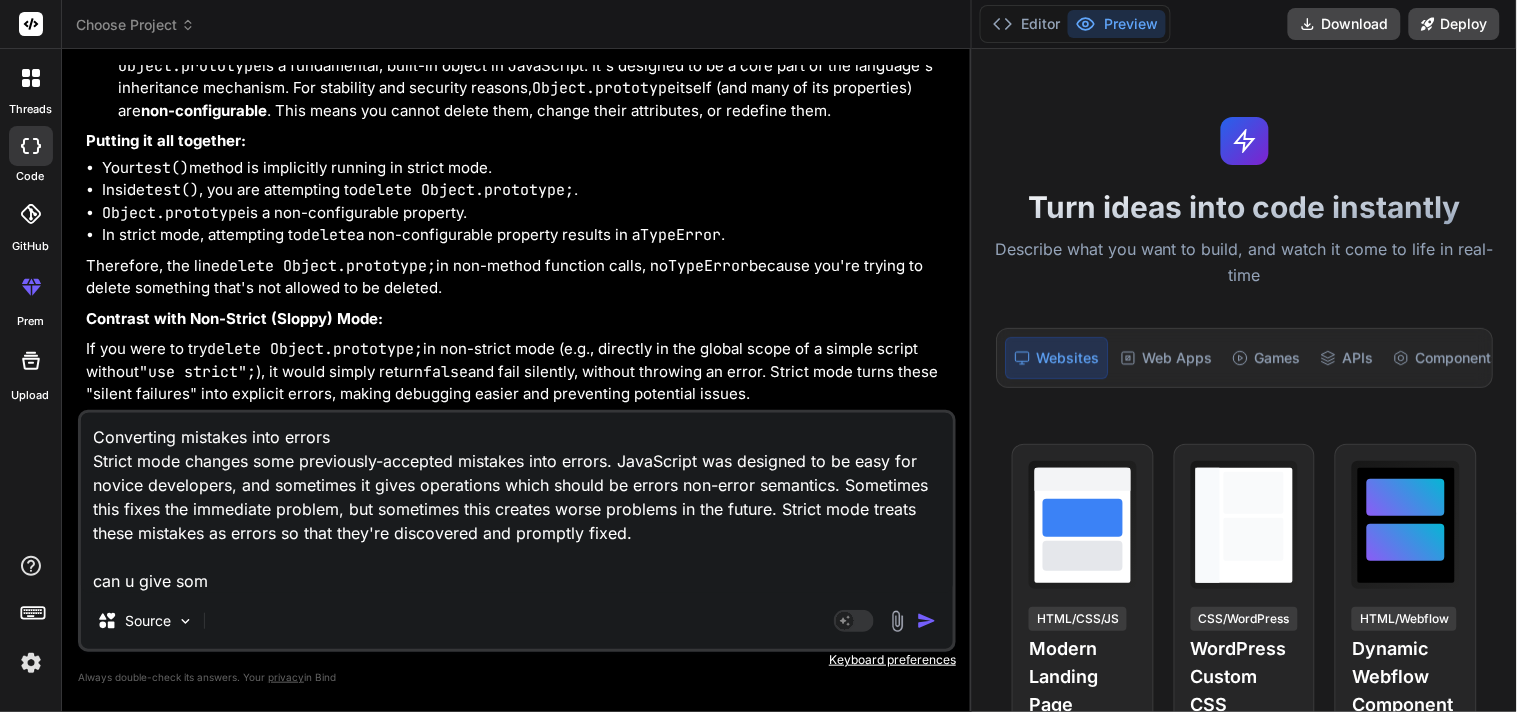 type on "Converting mistakes into errors
Strict mode changes some previously-accepted mistakes into errors. JavaScript was designed to be easy for novice developers, and sometimes it gives operations which should be errors non-error semantics. Sometimes this fixes the immediate problem, but sometimes this creates worse problems in the future. Strict mode treats these mistakes as errors so that they're discovered and promptly fixed.
can u give some" 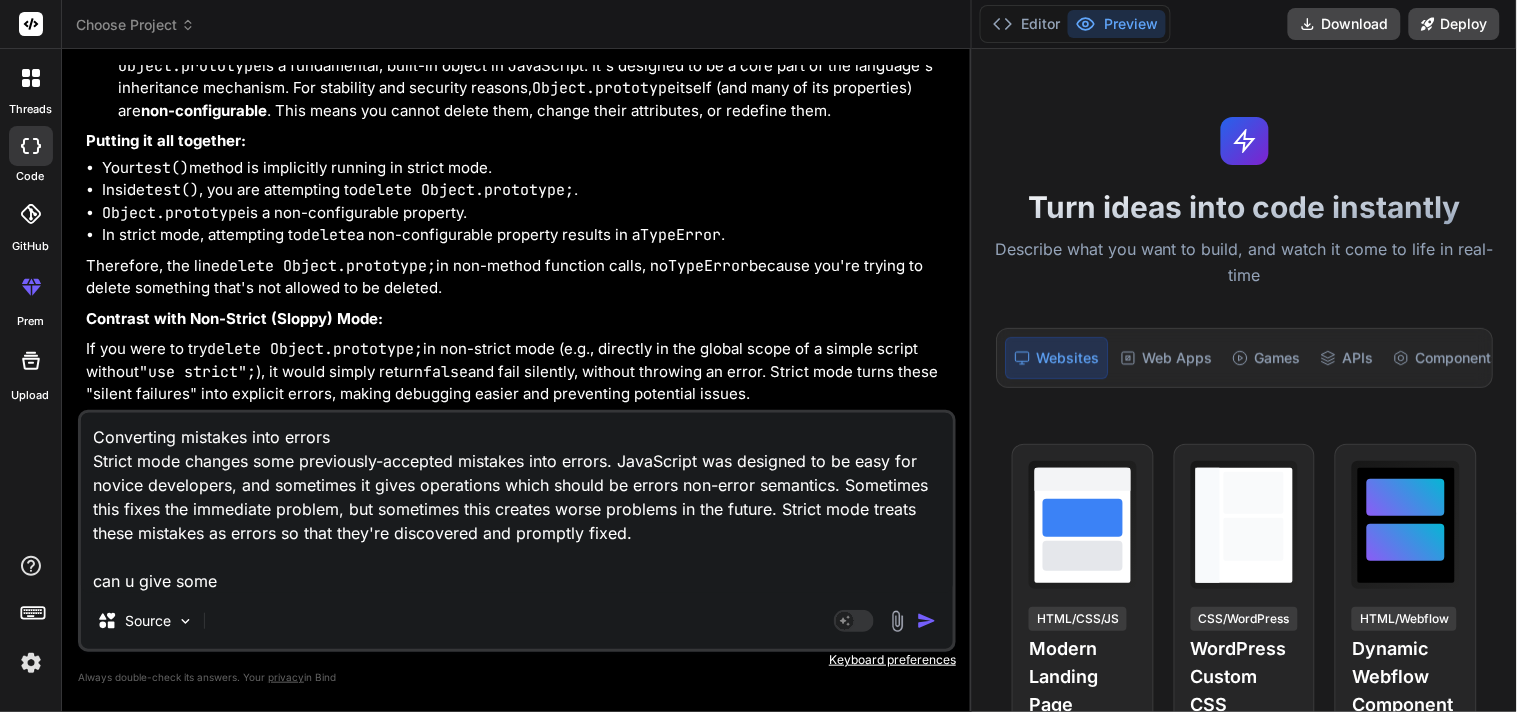 type on "Converting mistakes into errors
Strict mode changes some previously-accepted mistakes into errors. JavaScript was designed to be easy for novice developers, and sometimes it gives operations which should be errors non-error semantics. Sometimes this fixes the immediate problem, but sometimes this creates worse problems in the future. Strict mode treats these mistakes as errors so that they're discovered and promptly fixed.
can u give some" 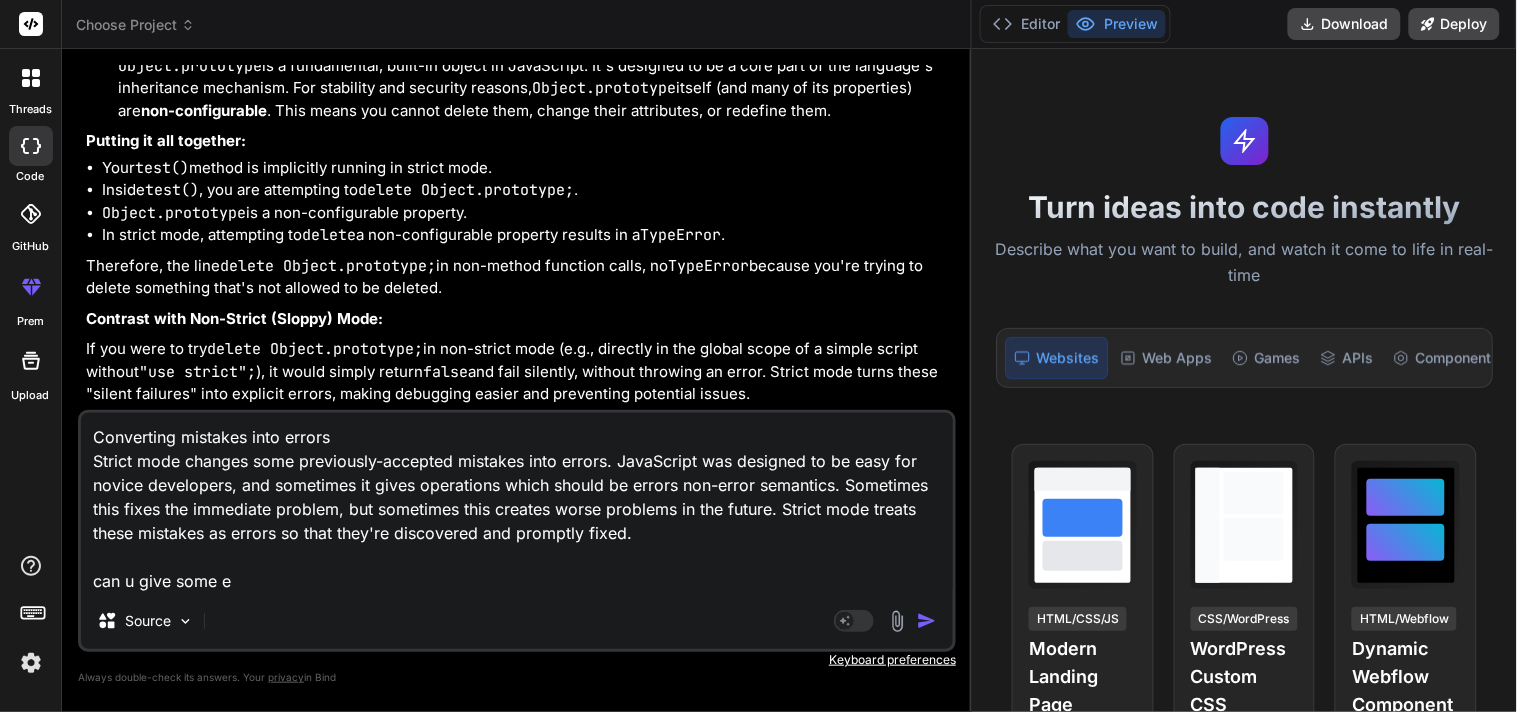 type on "x" 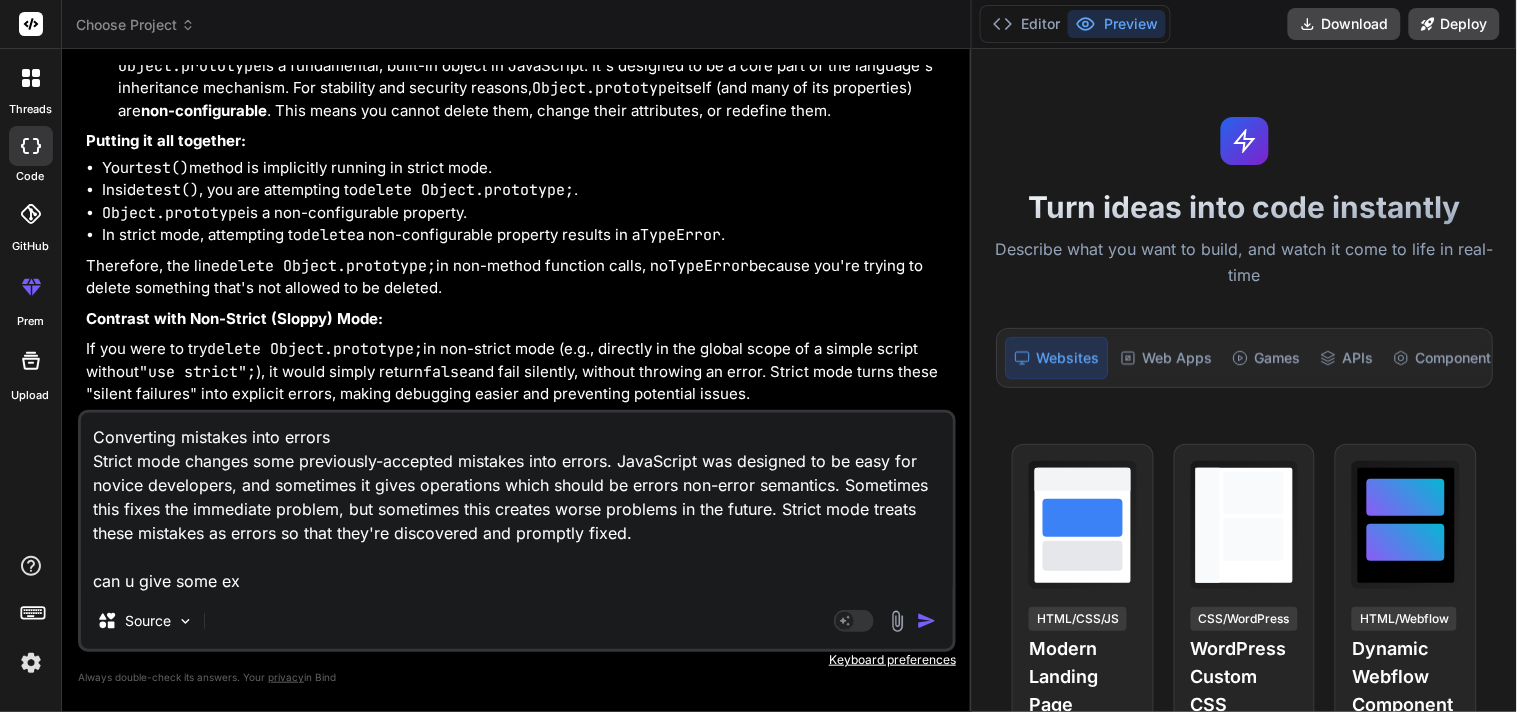 type on "Converting mistakes into errors
Strict mode changes some previously-accepted mistakes into errors. JavaScript was designed to be easy for novice developers, and sometimes it gives operations which should be errors non-error semantics. Sometimes this fixes the immediate problem, but sometimes this creates worse problems in the future. Strict mode treats these mistakes as errors so that they're discovered and promptly fixed.
can u give some exa" 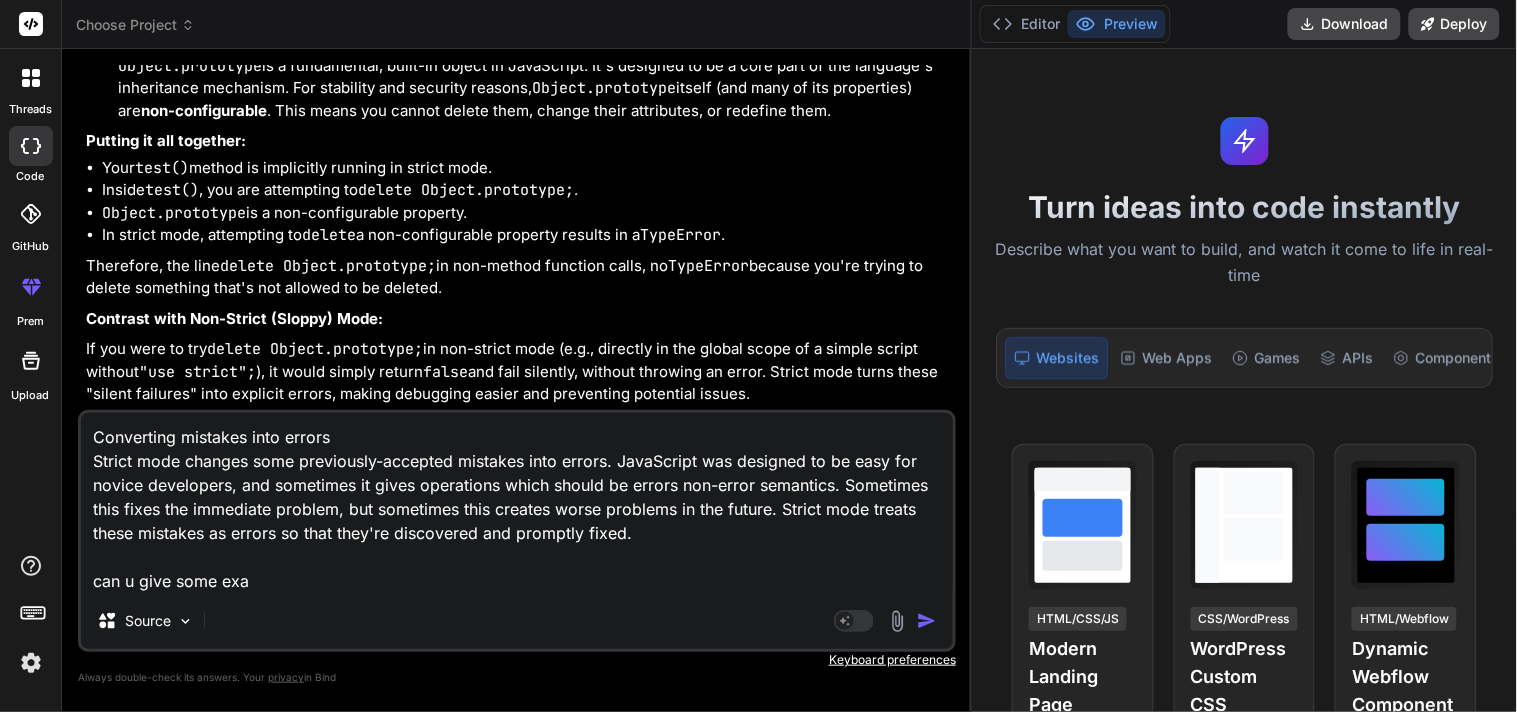 type on "Converting mistakes into errors
Strict mode changes some previously-accepted mistakes into errors. JavaScript was designed to be easy for novice developers, and sometimes it gives operations which should be errors non-error semantics. Sometimes this fixes the immediate problem, but sometimes this creates worse problems in the future. Strict mode treats these mistakes as errors so that they're discovered and promptly fixed.
can u give some exam" 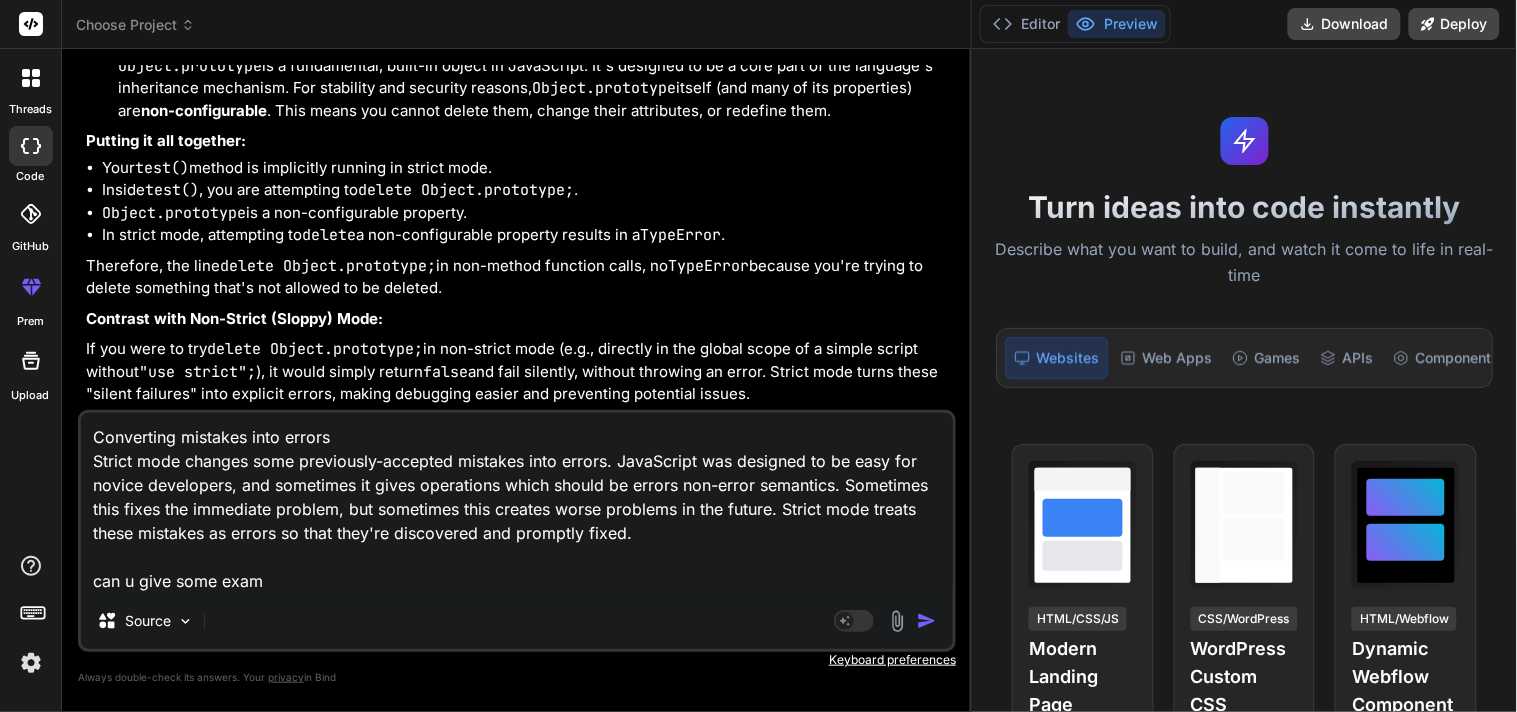 type on "Converting mistakes into errors
Strict mode changes some previously-accepted mistakes into errors. JavaScript was designed to be easy for novice developers, and sometimes it gives operations which should be errors non-error semantics. Sometimes this fixes the immediate problem, but sometimes this creates worse problems in the future. Strict mode treats these mistakes as errors so that they're discovered and promptly fixed.
can u give some examp" 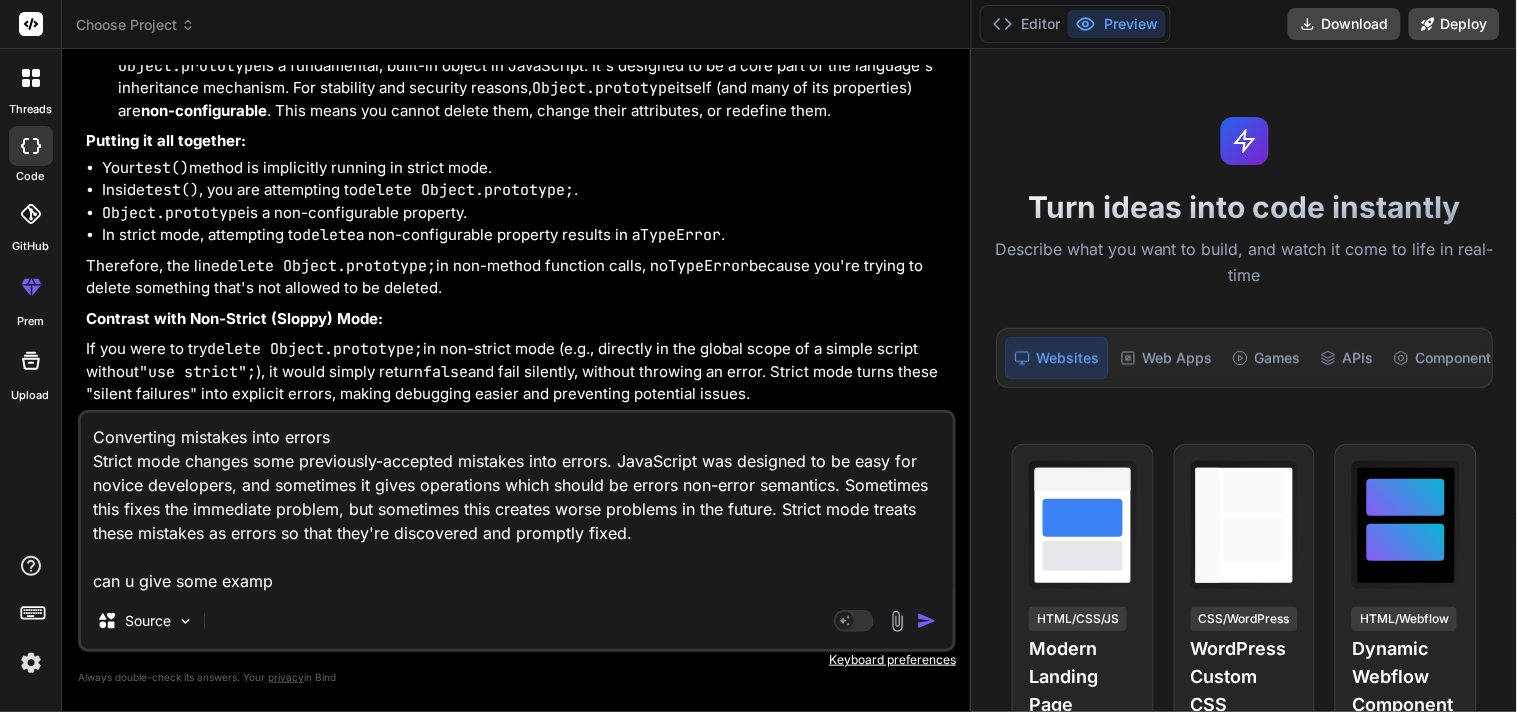 type on "Converting mistakes into errors
Strict mode changes some previously-accepted mistakes into errors. JavaScript was designed to be easy for novice developers, and sometimes it gives operations which should be errors non-error semantics. Sometimes this fixes the immediate problem, but sometimes this creates worse problems in the future. Strict mode treats these mistakes as errors so that they're discovered and promptly fixed.
can u give some exampl" 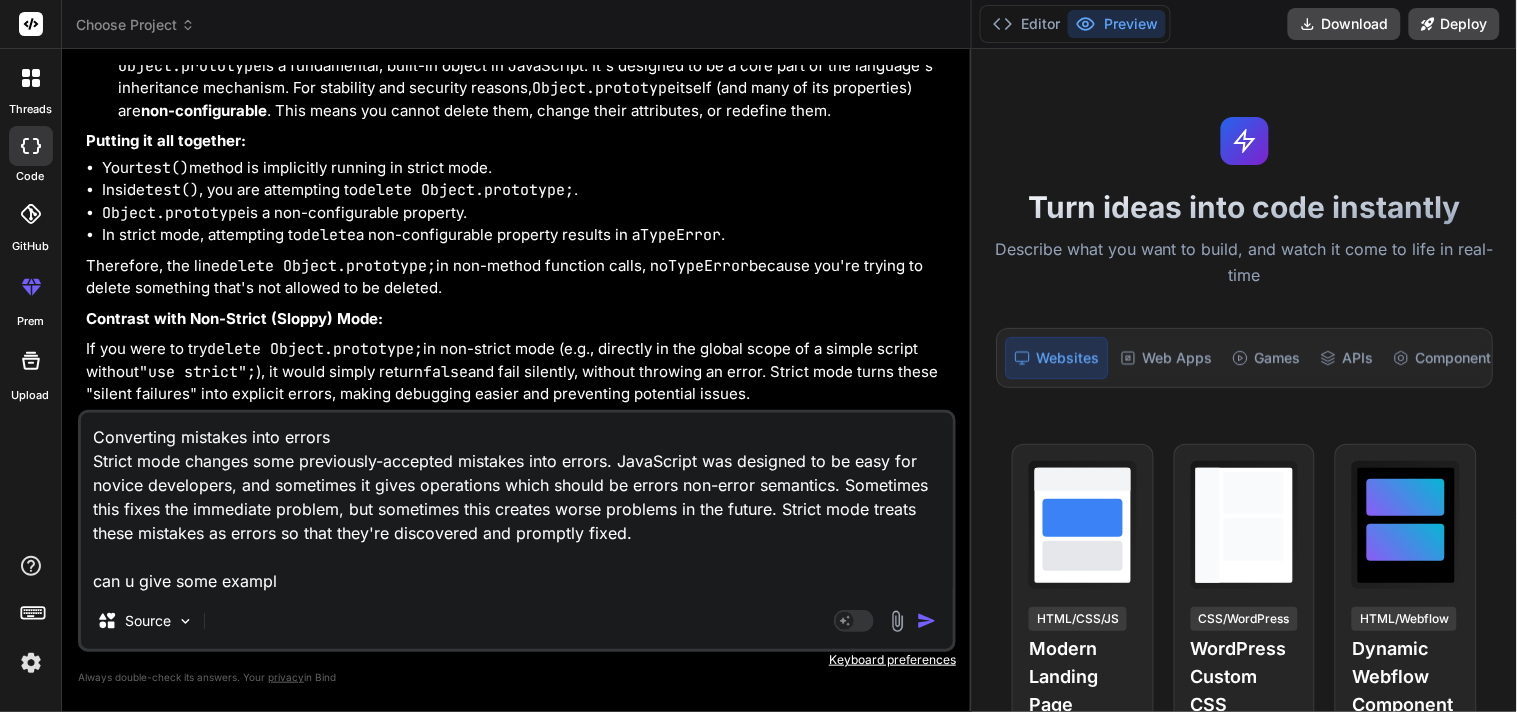 type on "Converting mistakes into errors
Strict mode changes some previously-accepted mistakes into errors. JavaScript was designed to be easy for novice developers, and sometimes it gives operations which should be errors non-error semantics. Sometimes this fixes the immediate problem, but sometimes this creates worse problems in the future. Strict mode treats these mistakes as errors so that they're discovered and promptly fixed.
can u give some example" 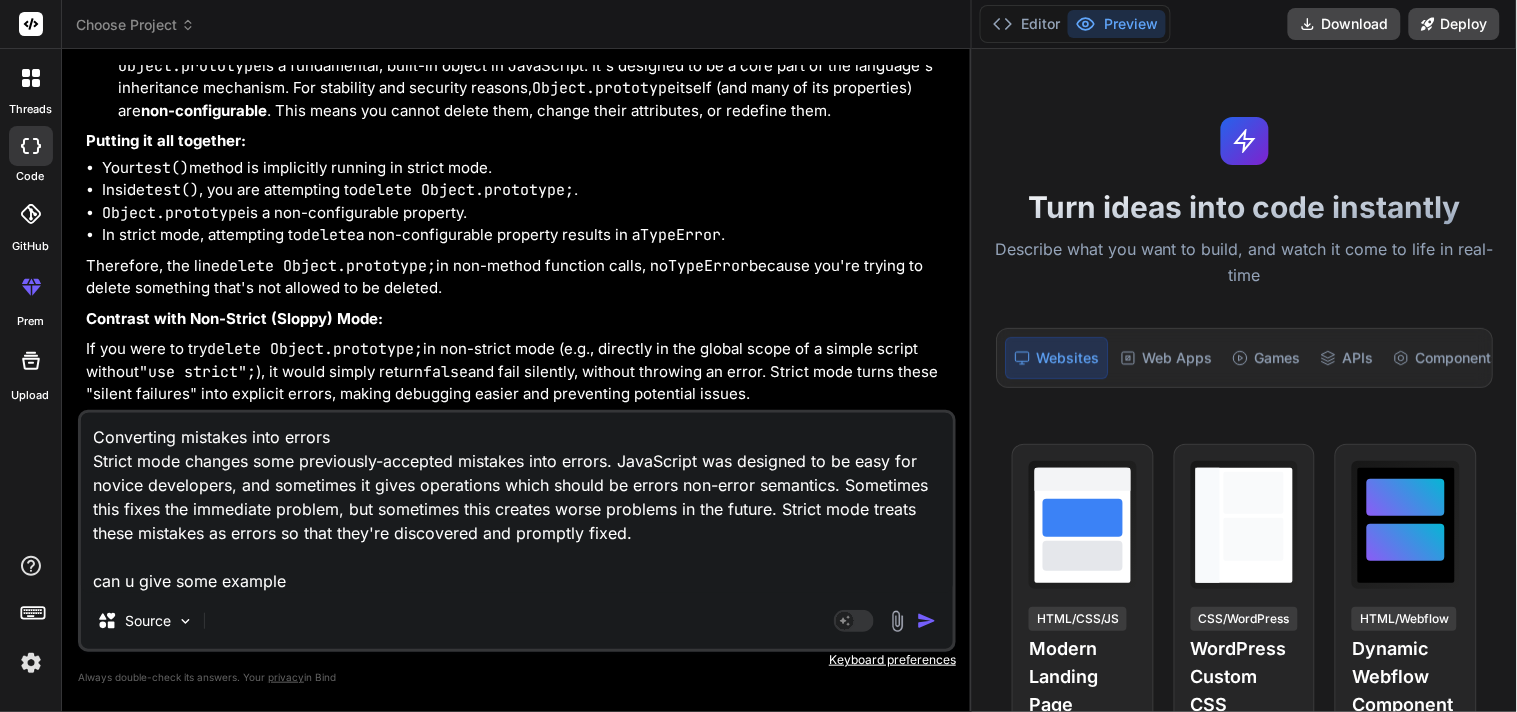 type on "Converting mistakes into errors
Strict mode changes some previously-accepted mistakes into errors. JavaScript was designed to be easy for novice developers, and sometimes it gives operations which should be errors non-error semantics. Sometimes this fixes the immediate problem, but sometimes this creates worse problems in the future. Strict mode treats these mistakes as errors so that they're discovered and promptly fixed.
can u give some examples" 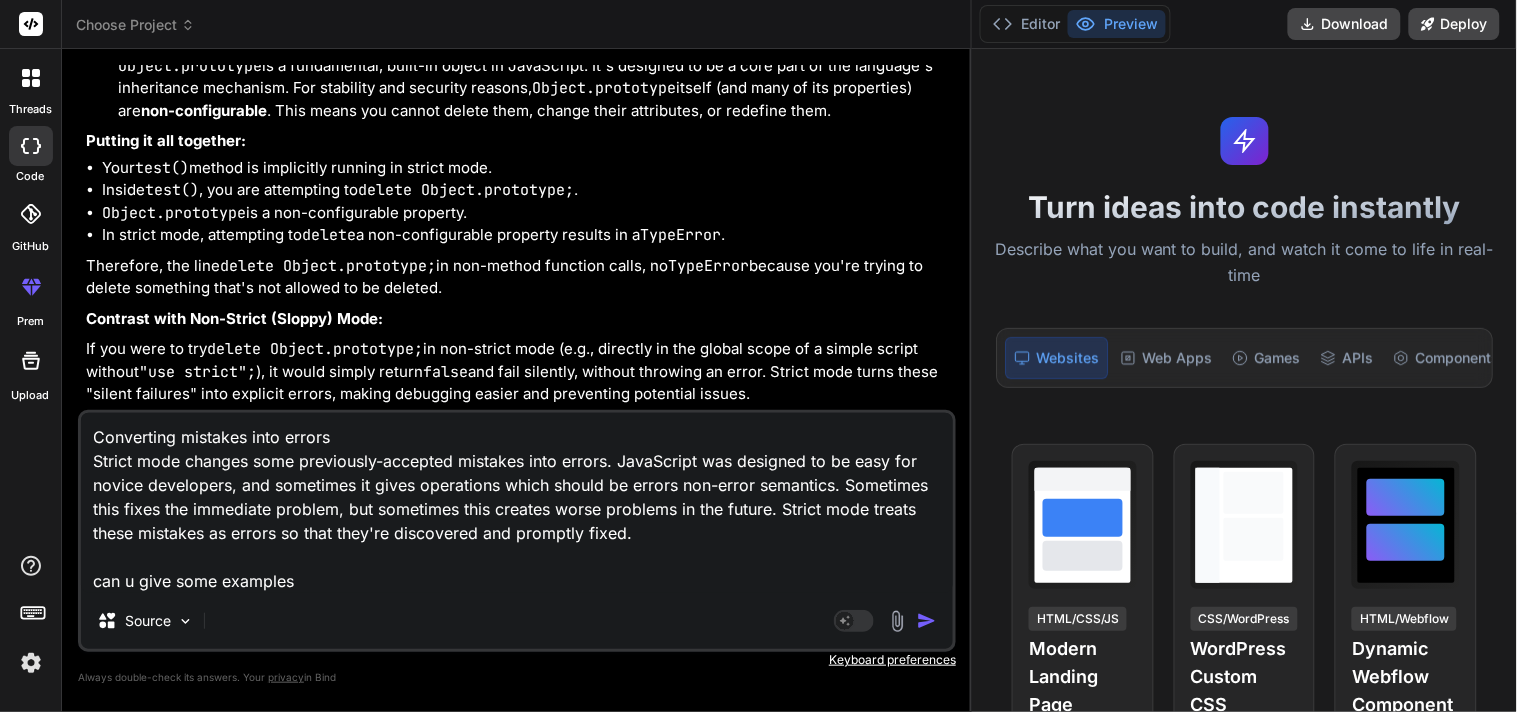 type on "Converting mistakes into errors
Strict mode changes some previously-accepted mistakes into errors. JavaScript was designed to be easy for novice developers, and sometimes it gives operations which should be errors non-error semantics. Sometimes this fixes the immediate problem, but sometimes this creates worse problems in the future. Strict mode treats these mistakes as errors so that they're discovered and promptly fixed.
can u give some examples" 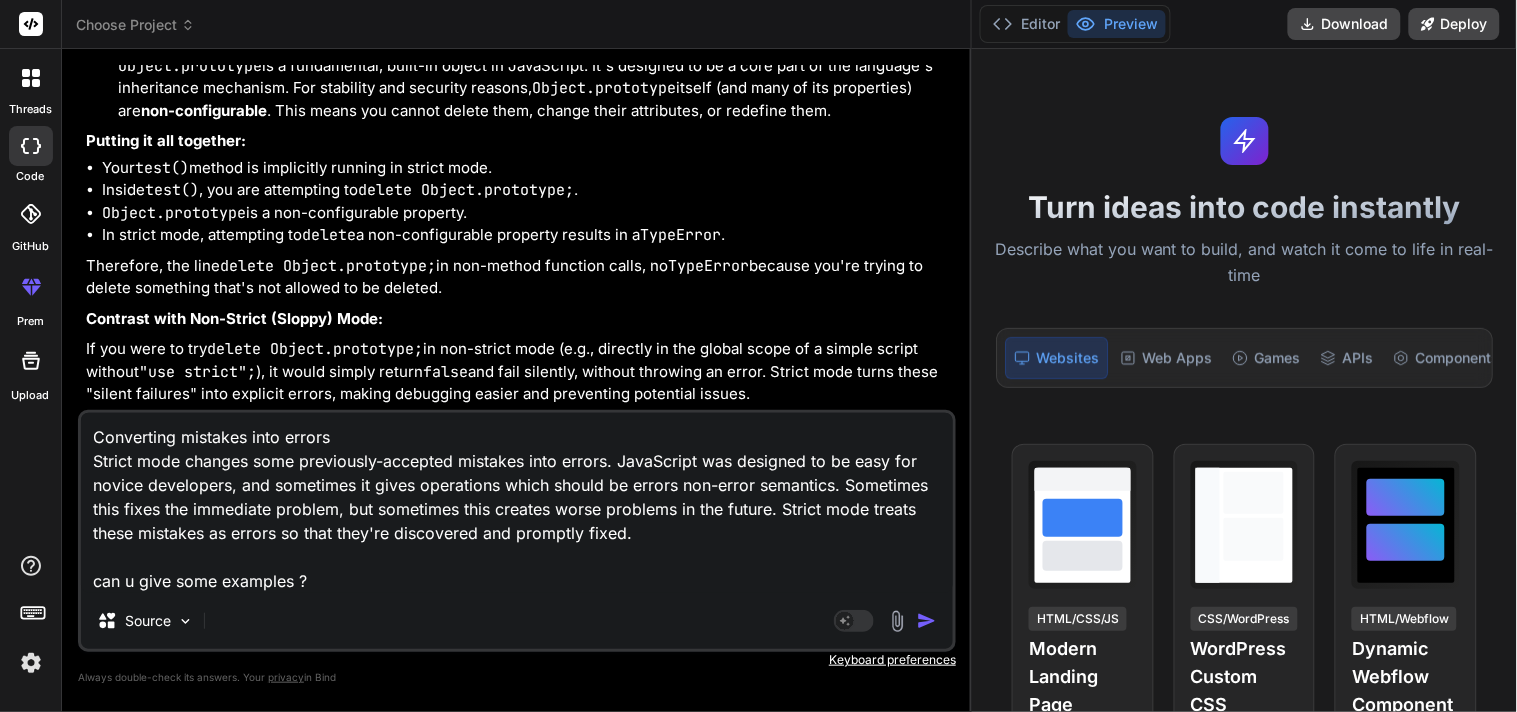 type on "x" 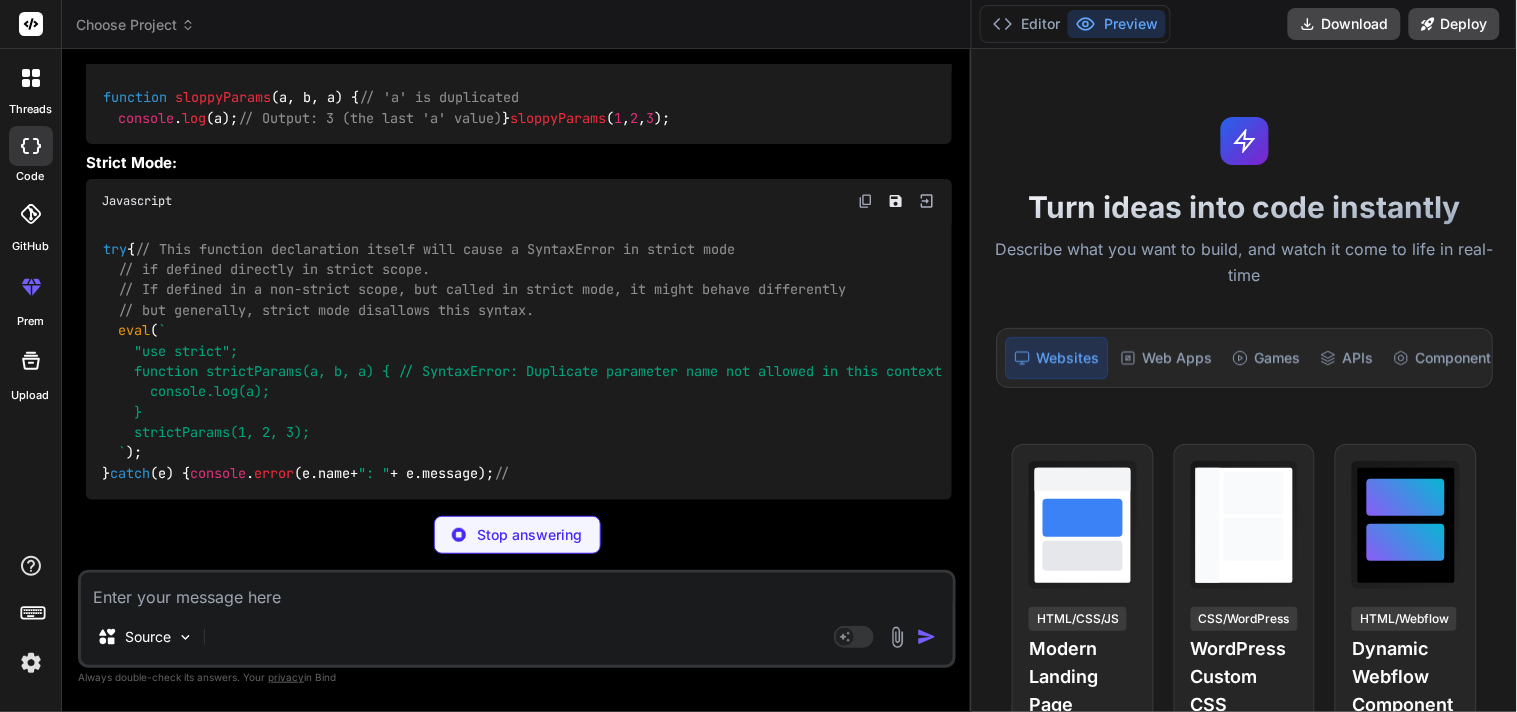 scroll, scrollTop: 14538, scrollLeft: 0, axis: vertical 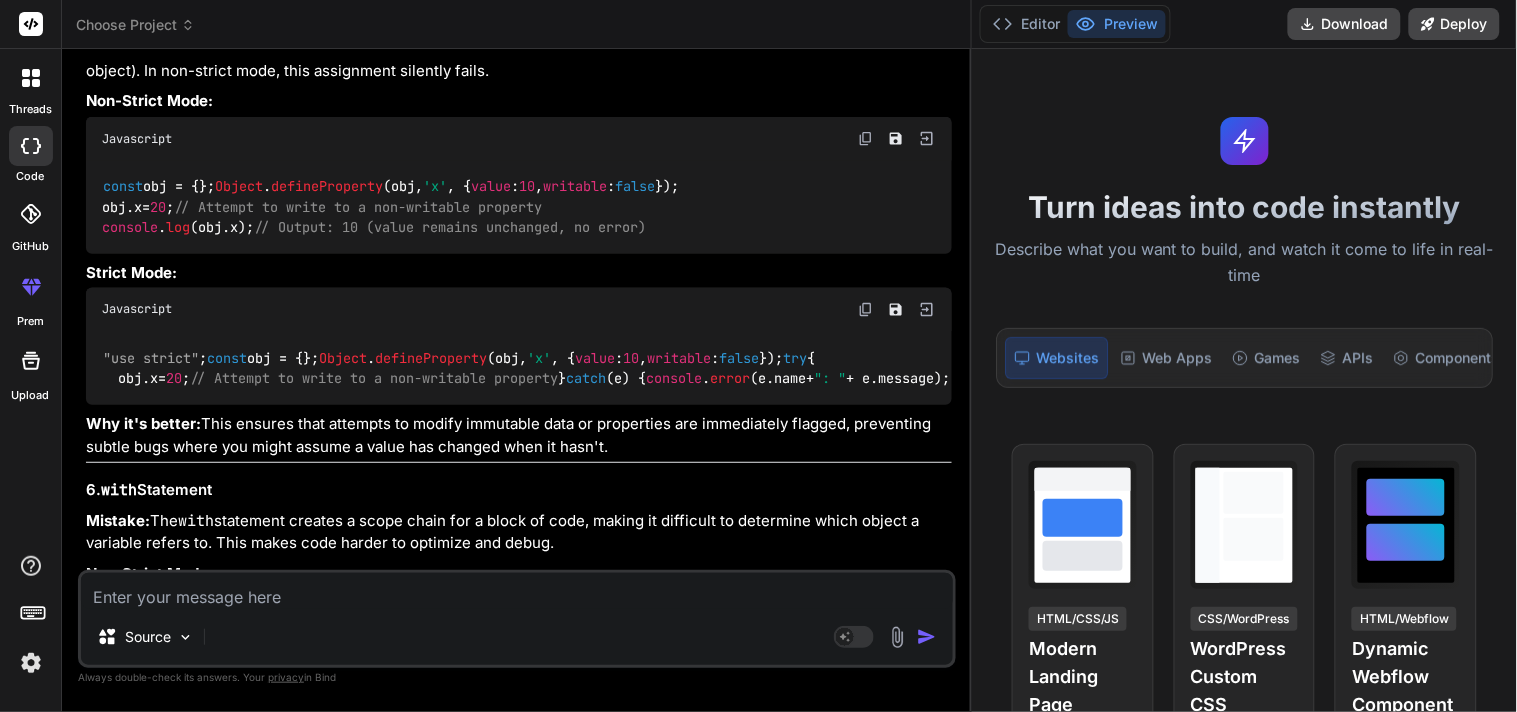 drag, startPoint x: 482, startPoint y: 212, endPoint x: 78, endPoint y: 153, distance: 408.28543 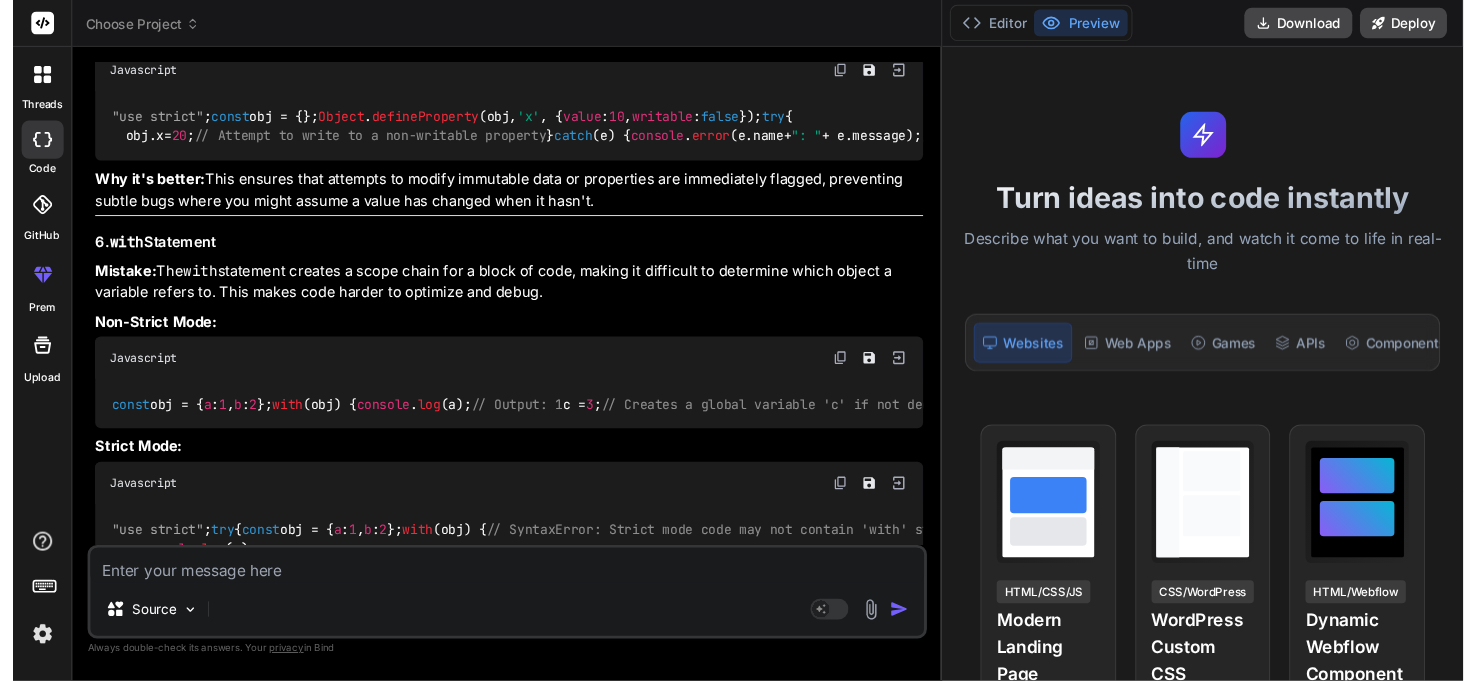 scroll, scrollTop: 14761, scrollLeft: 0, axis: vertical 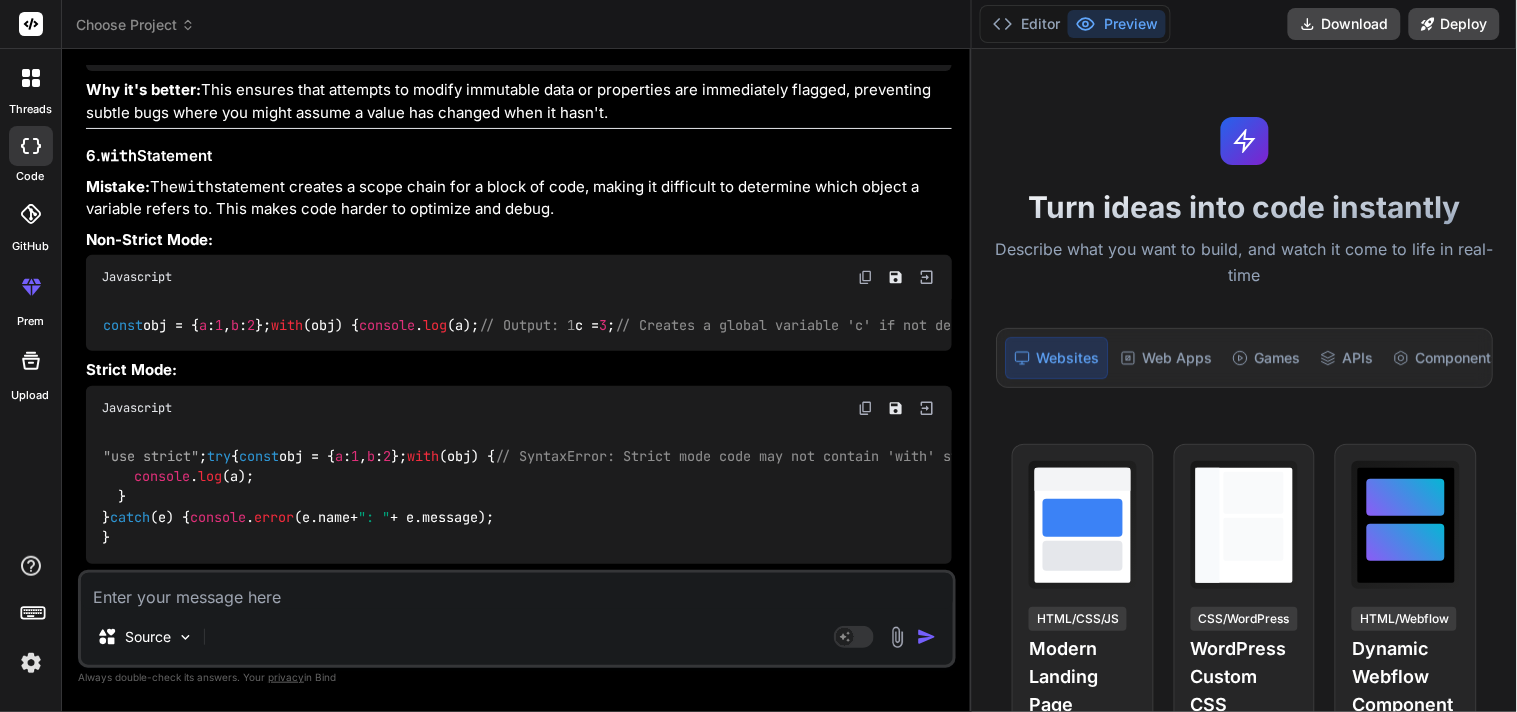 click on "function   sloppyFunction ( ) {
undeclaredVariable =  "I am a global!" ;  // No 'var', 'let', or 'const'
}
sloppyFunction ();
console . log (undeclaredVariable);  // Output: "I am a global!" (No error)" at bounding box center (519, -2274) 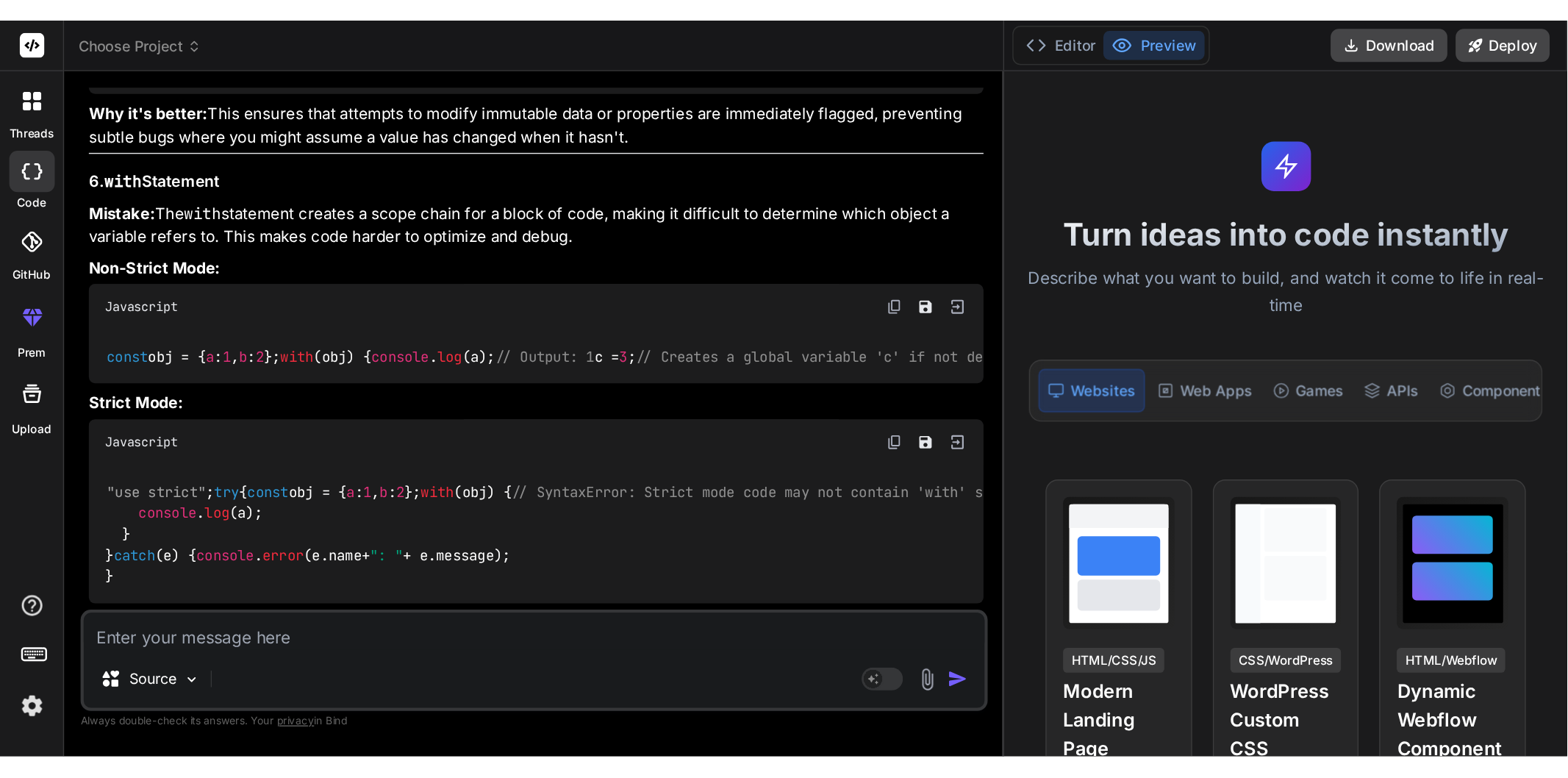 scroll, scrollTop: 10921, scrollLeft: 0, axis: vertical 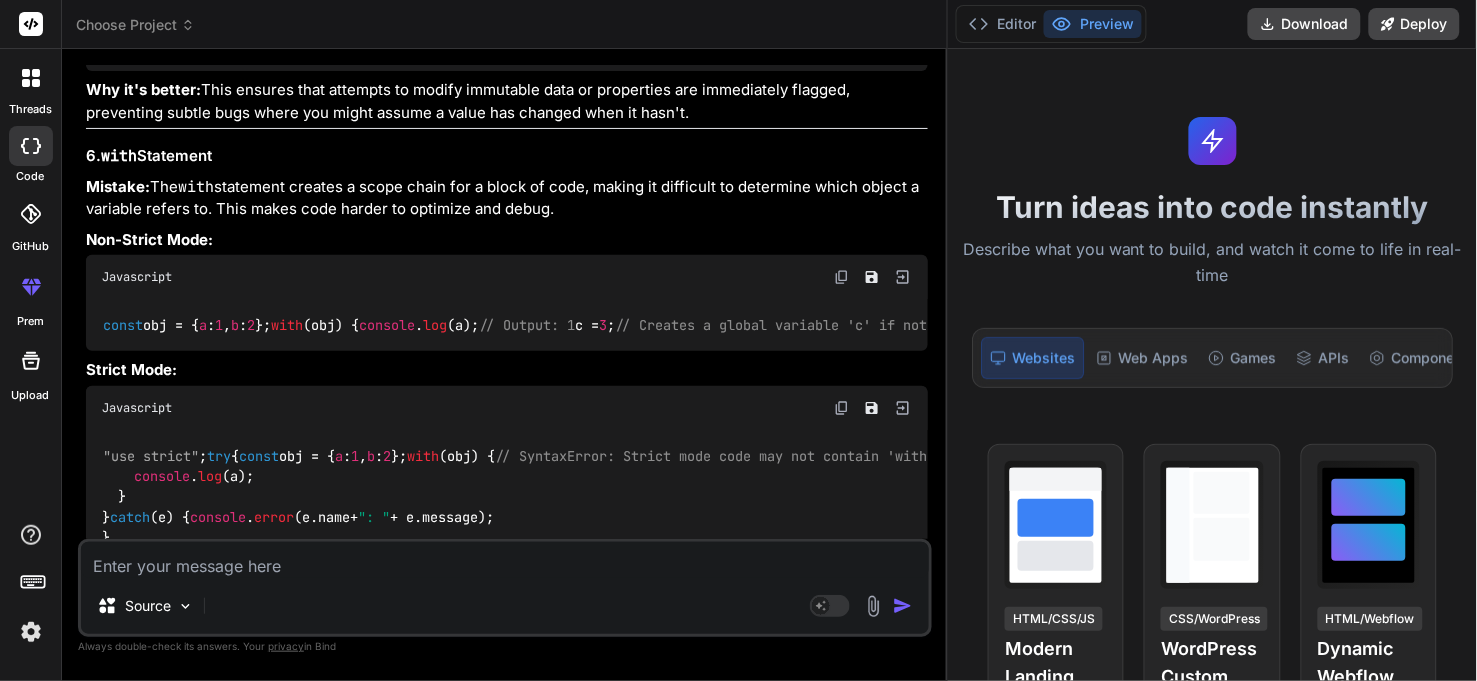 type on "x" 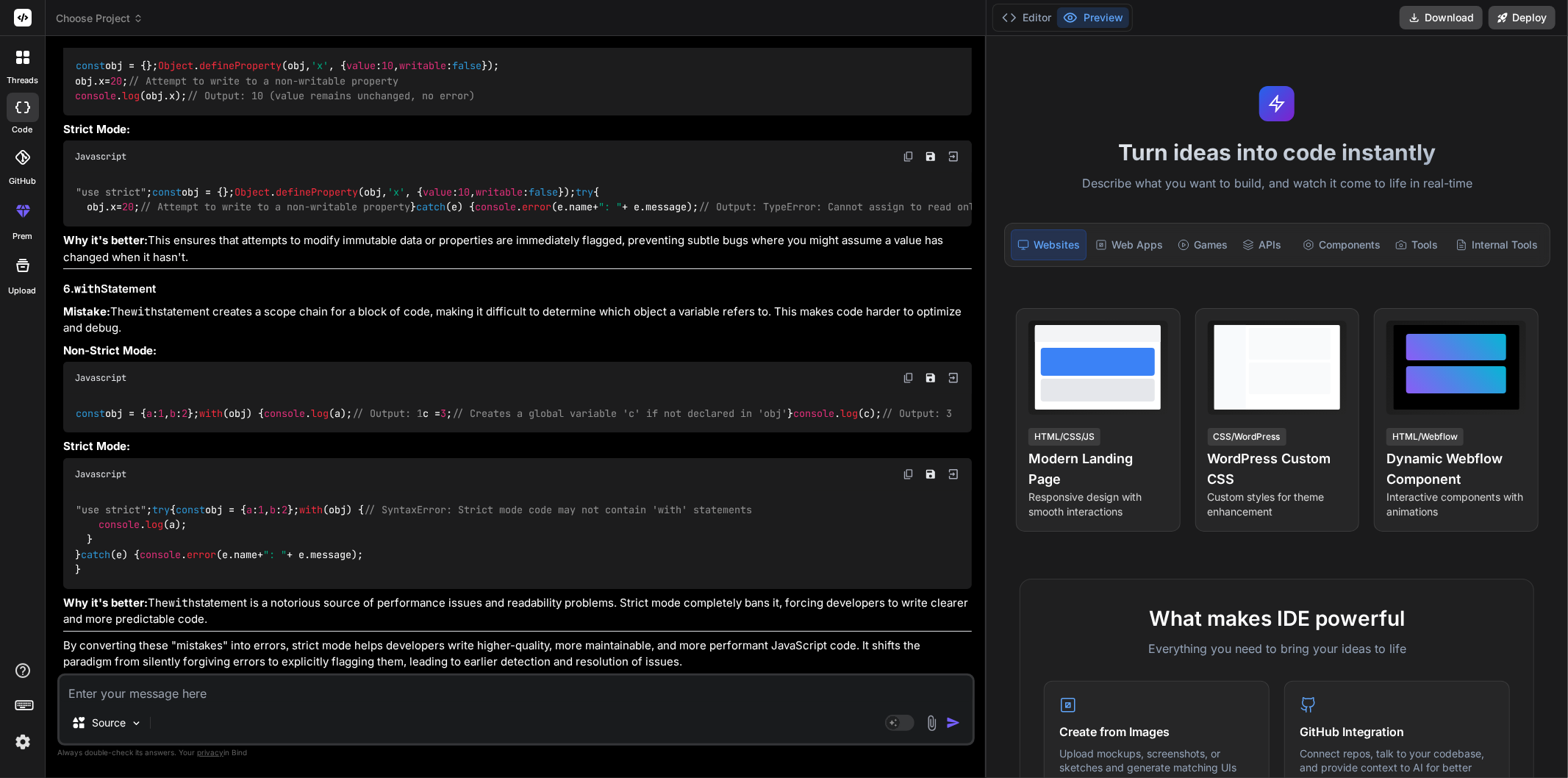 scroll, scrollTop: 12405, scrollLeft: 0, axis: vertical 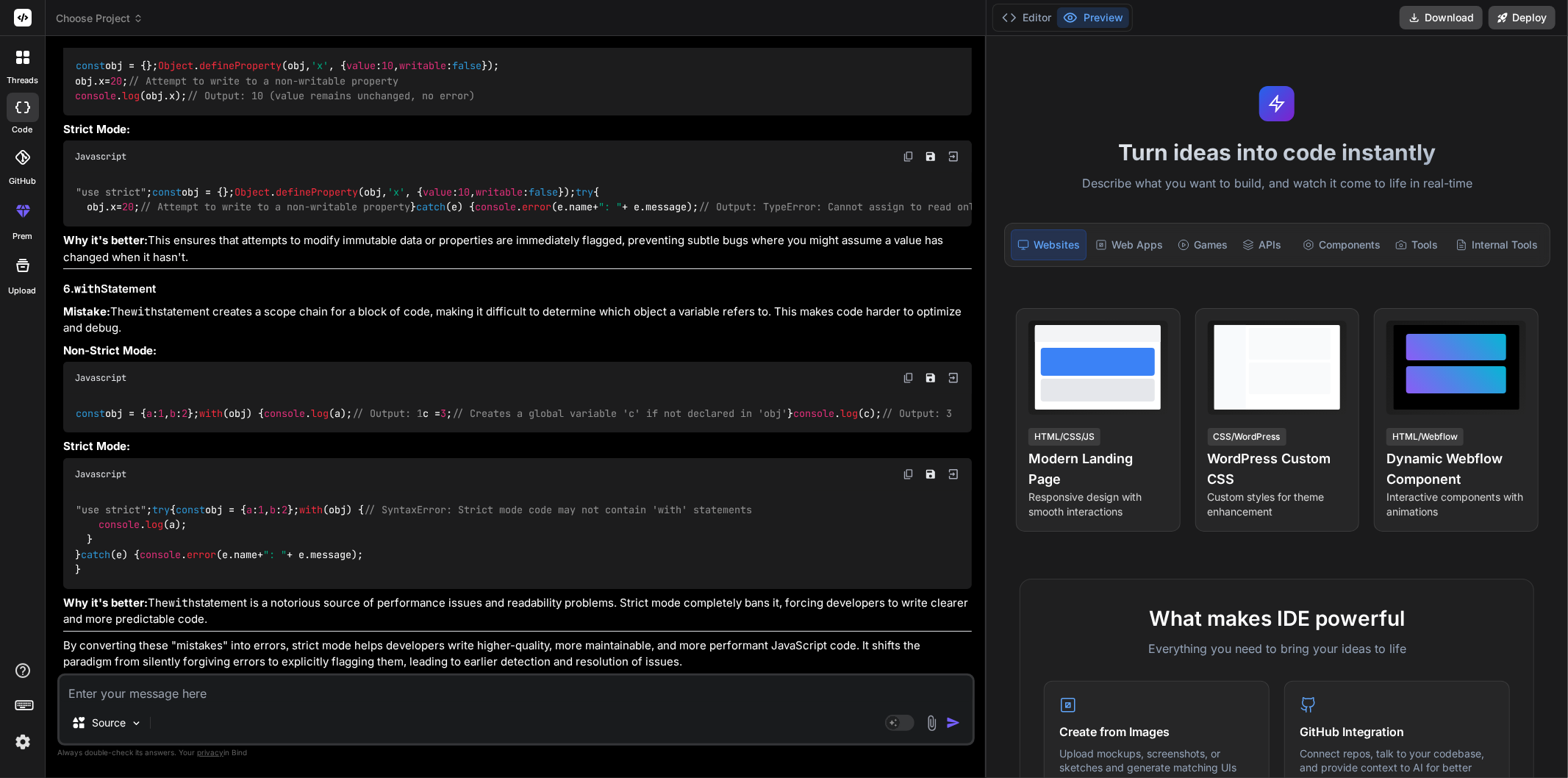 drag, startPoint x: 98, startPoint y: 528, endPoint x: 74, endPoint y: 476, distance: 57.27128 